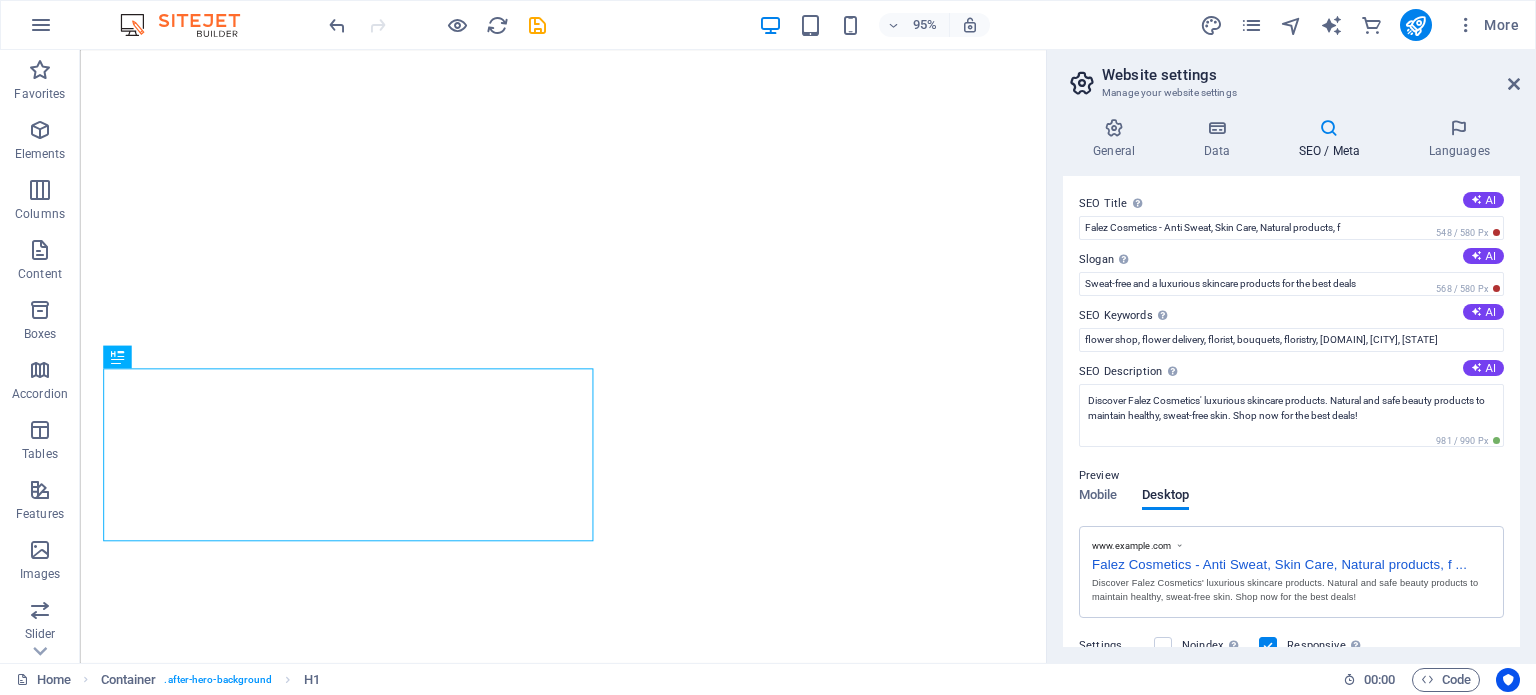 scroll, scrollTop: 0, scrollLeft: 0, axis: both 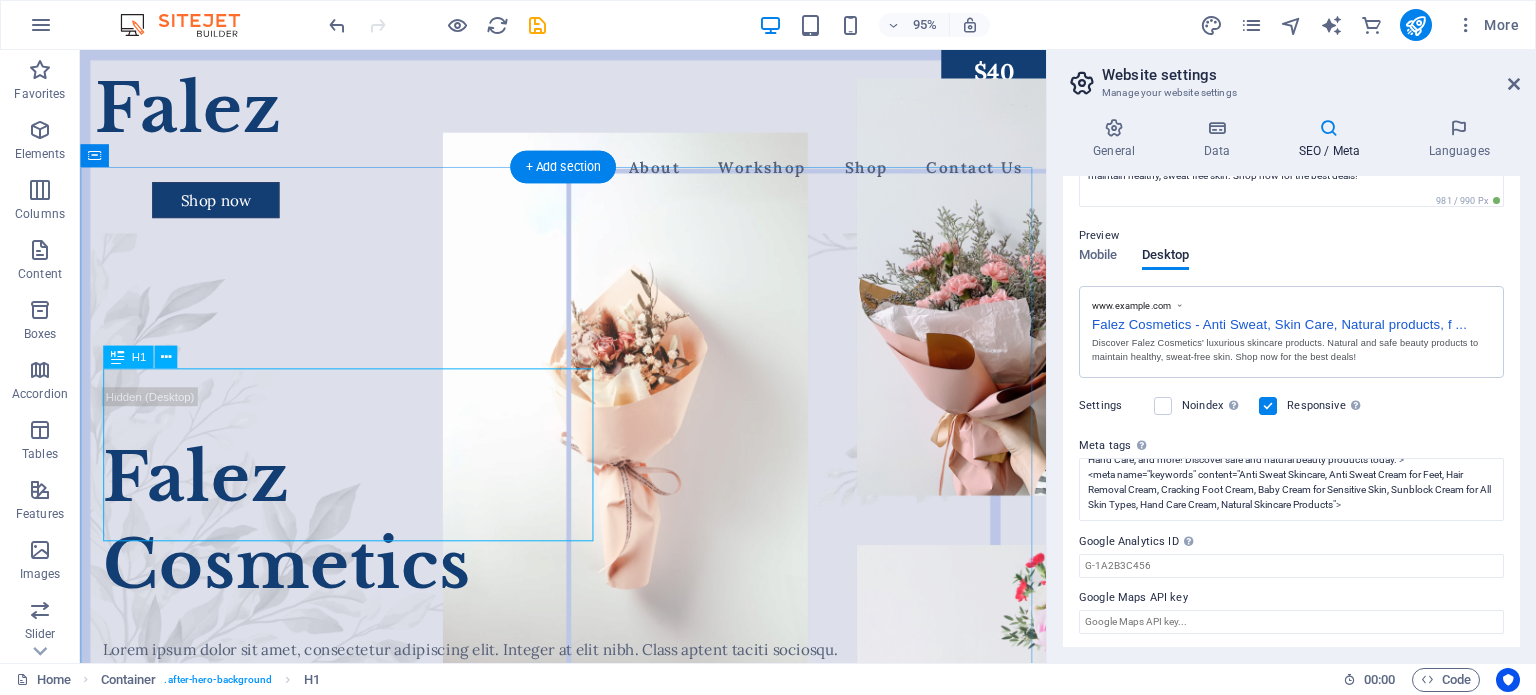 click at bounding box center (854, 442) 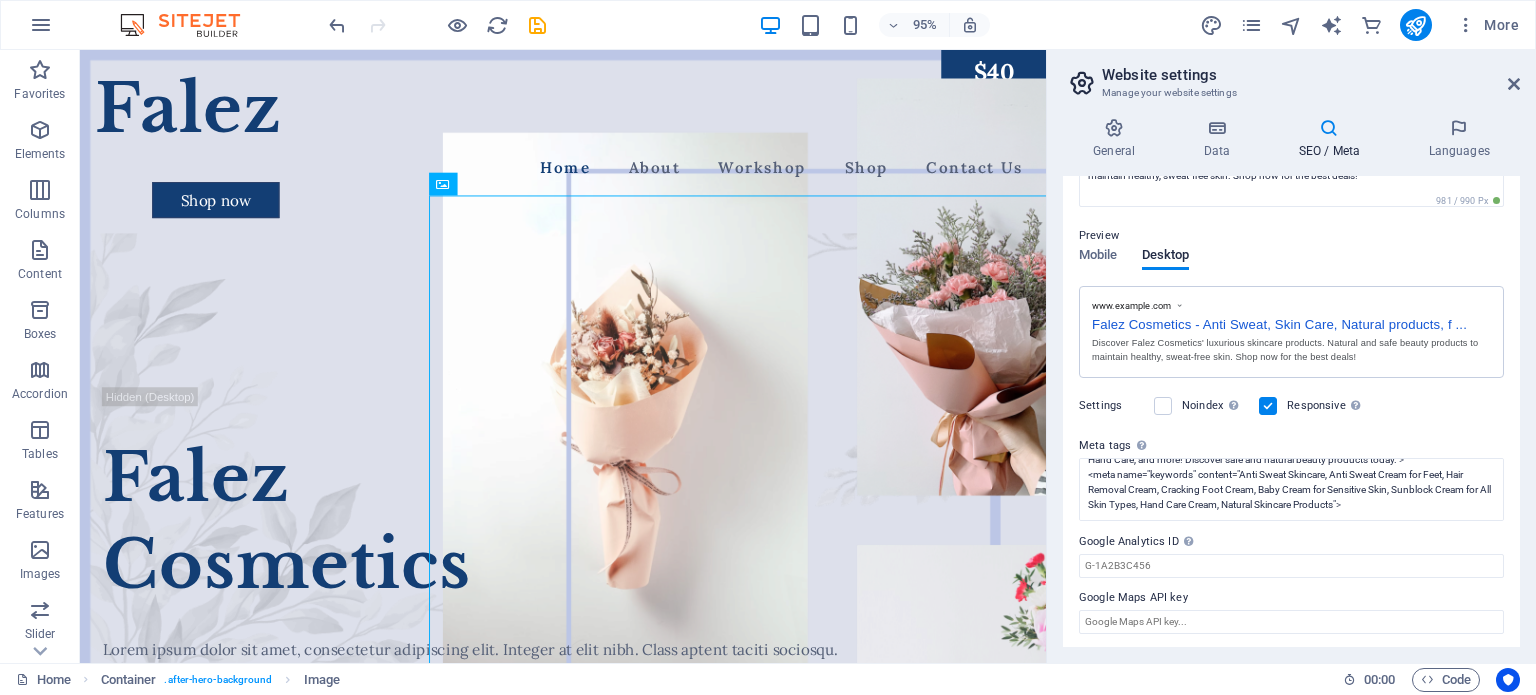 scroll, scrollTop: 0, scrollLeft: 0, axis: both 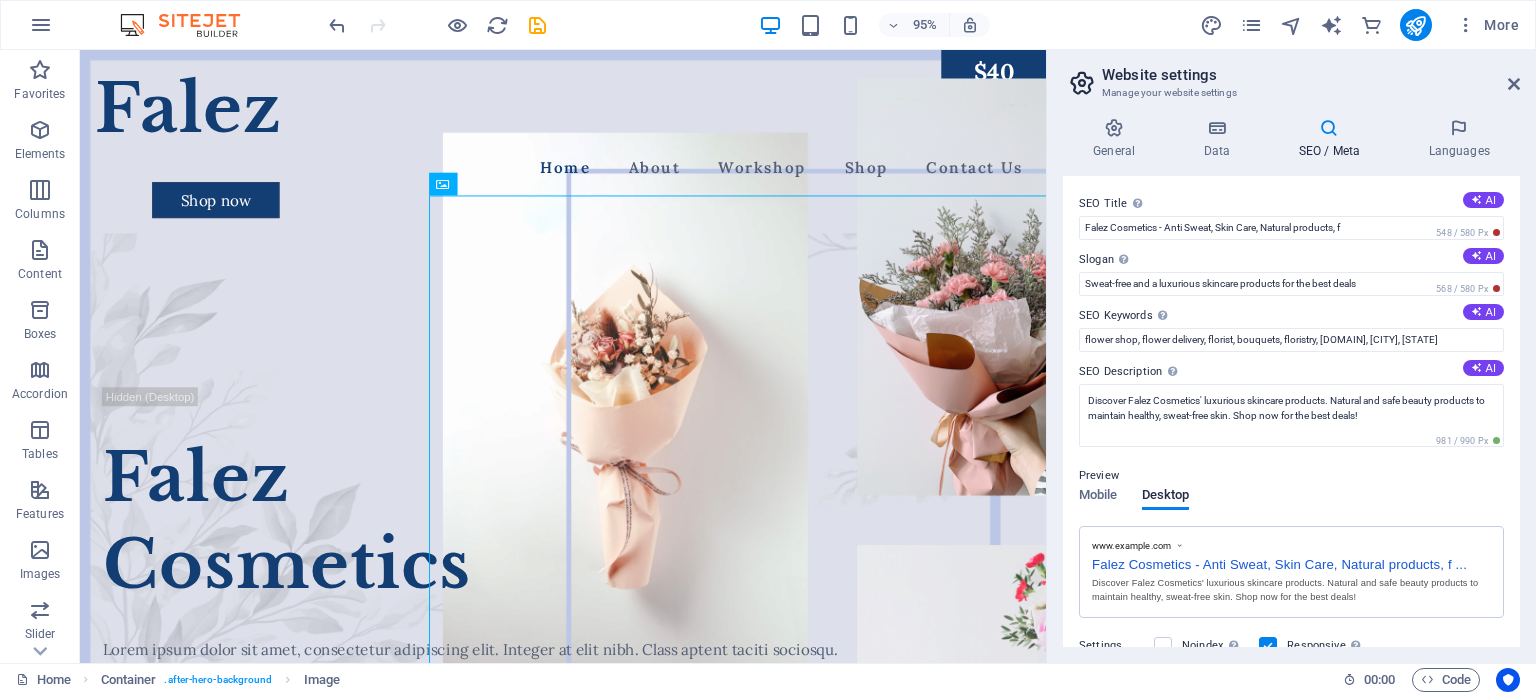 click at bounding box center [1082, 83] 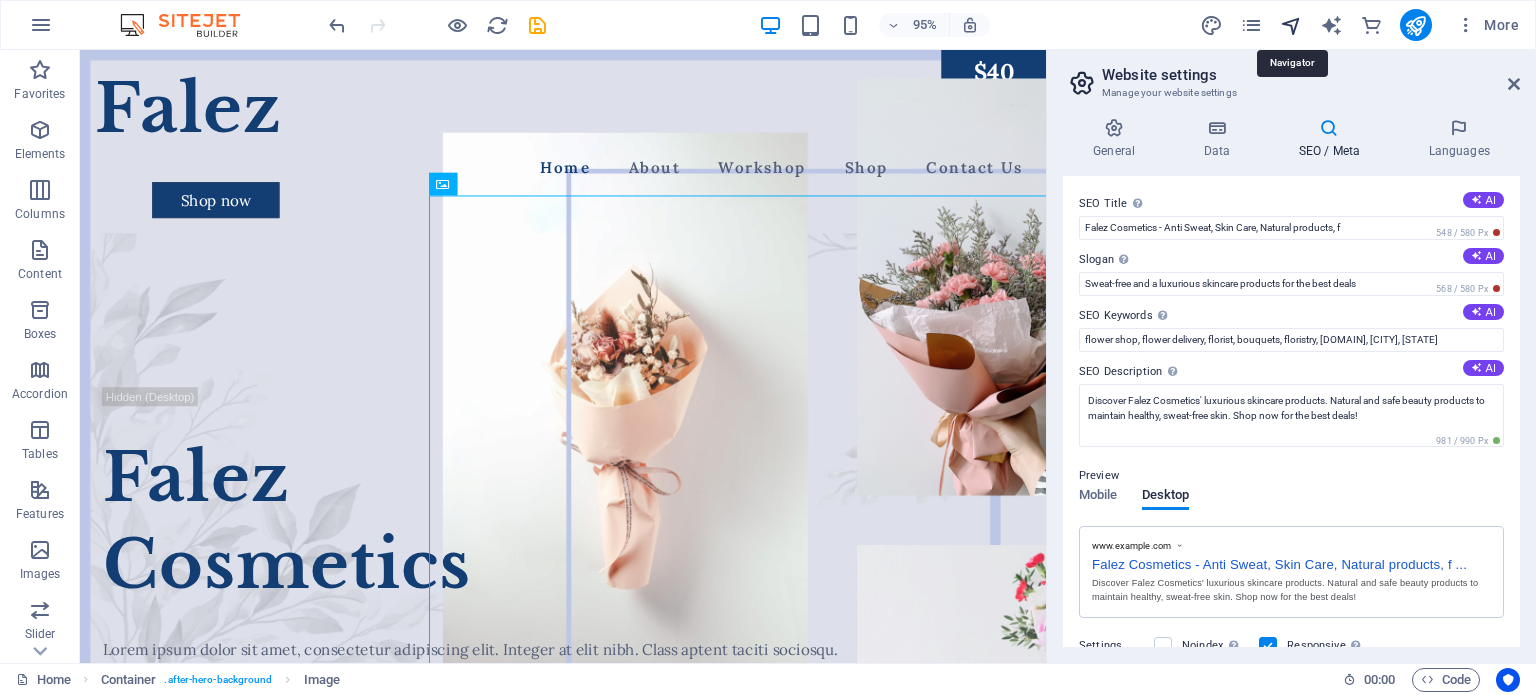 click at bounding box center (1291, 25) 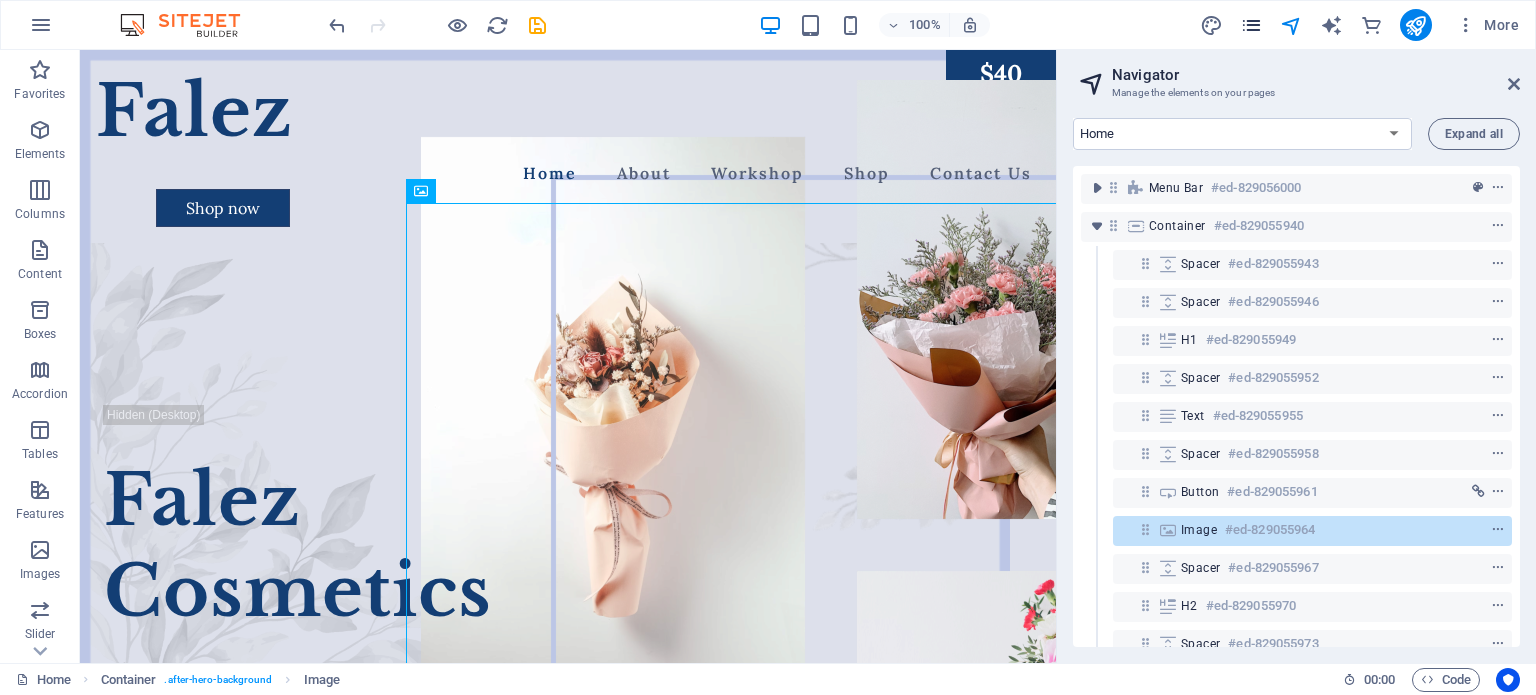 click at bounding box center (1251, 25) 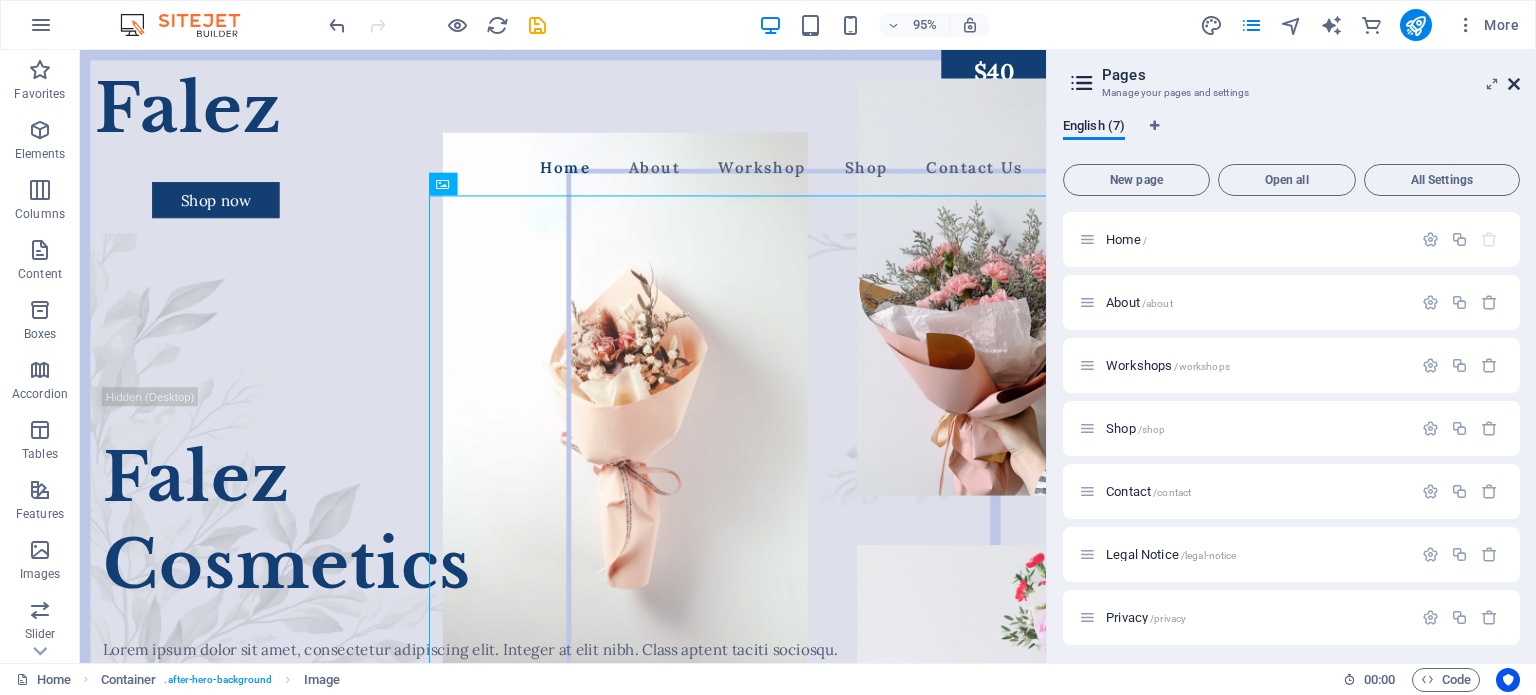 click at bounding box center (1514, 84) 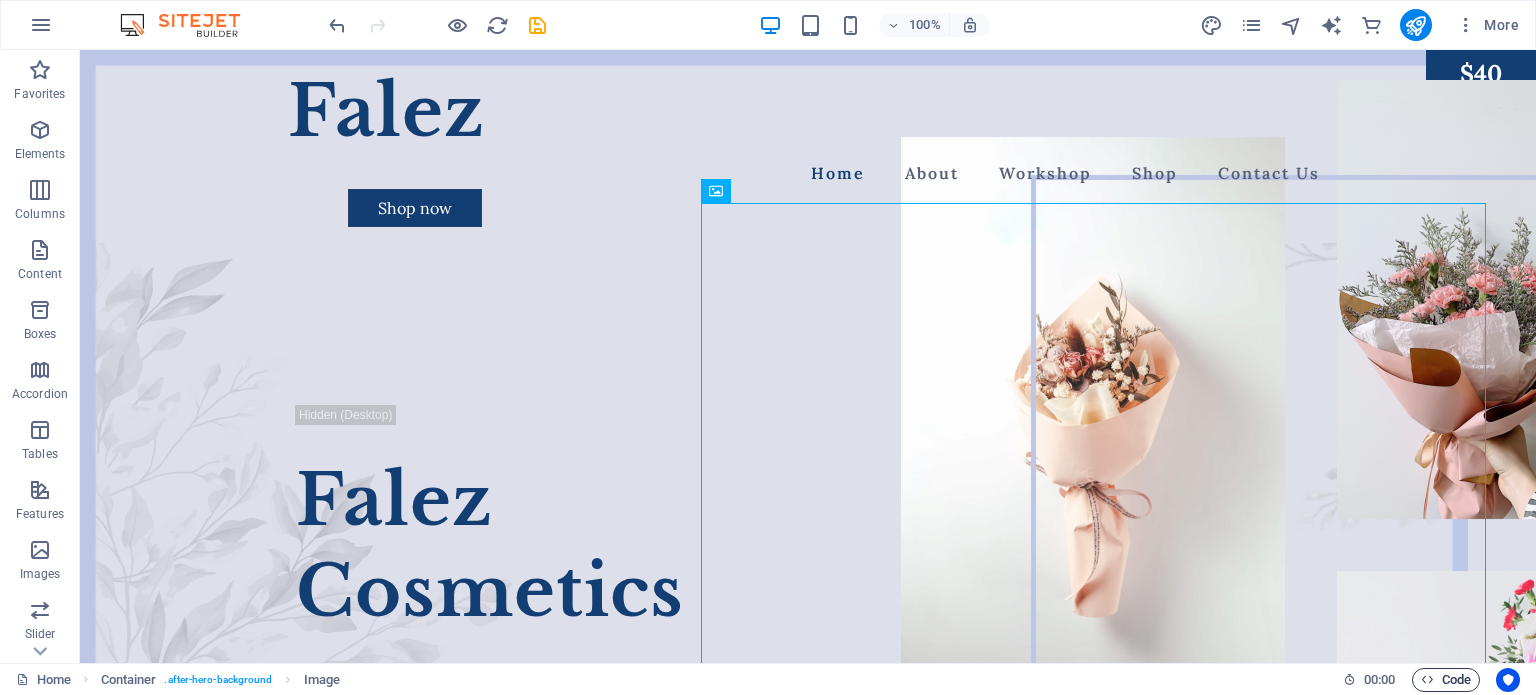 click on "Code" at bounding box center [1446, 680] 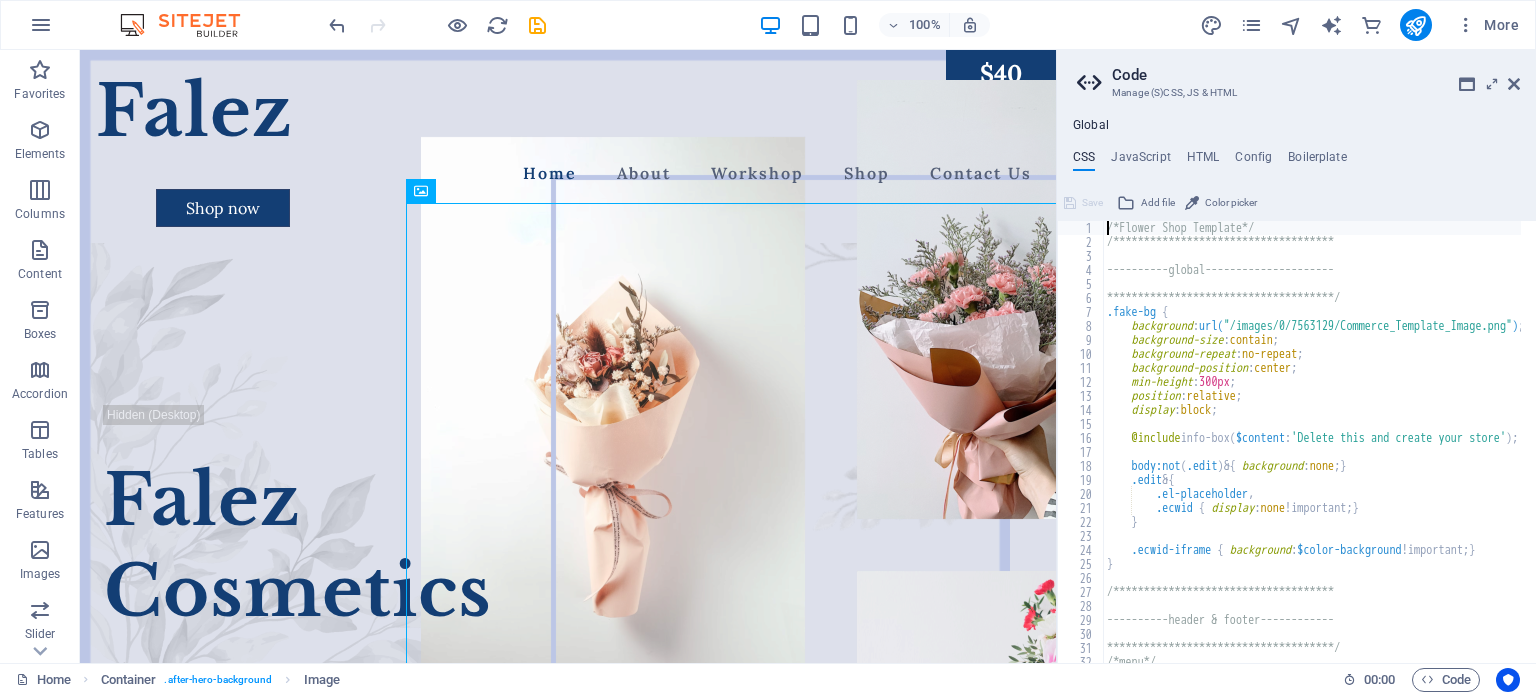 click on "**********" at bounding box center (1296, 356) 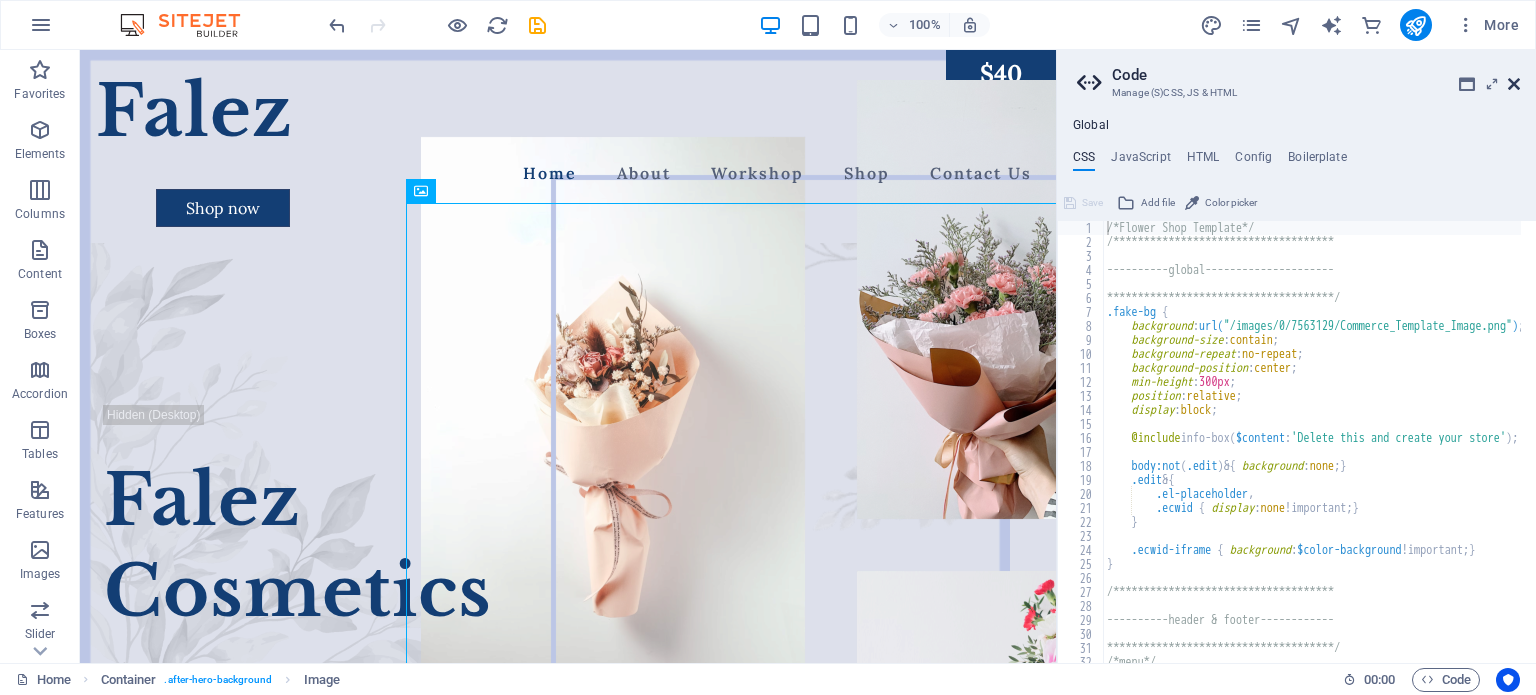click at bounding box center (1514, 84) 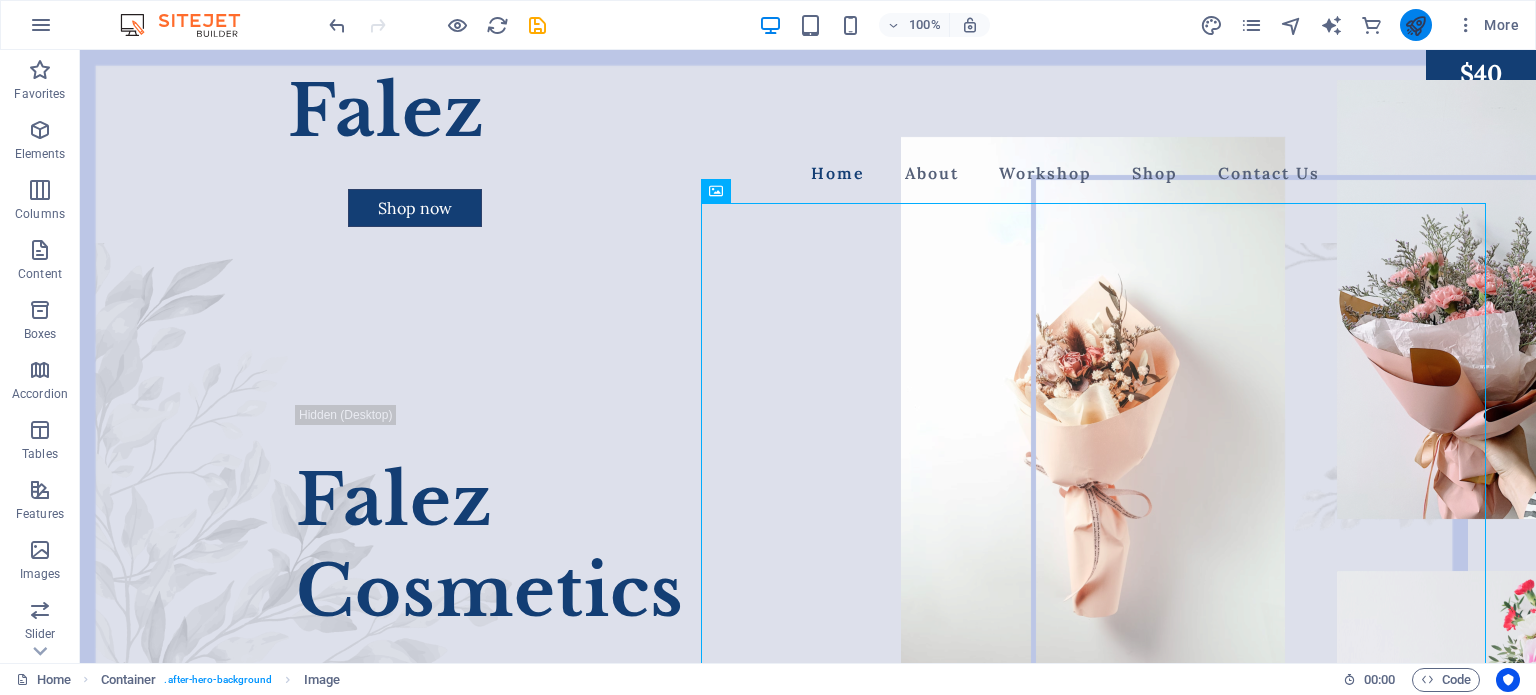 click on "More" at bounding box center (1363, 25) 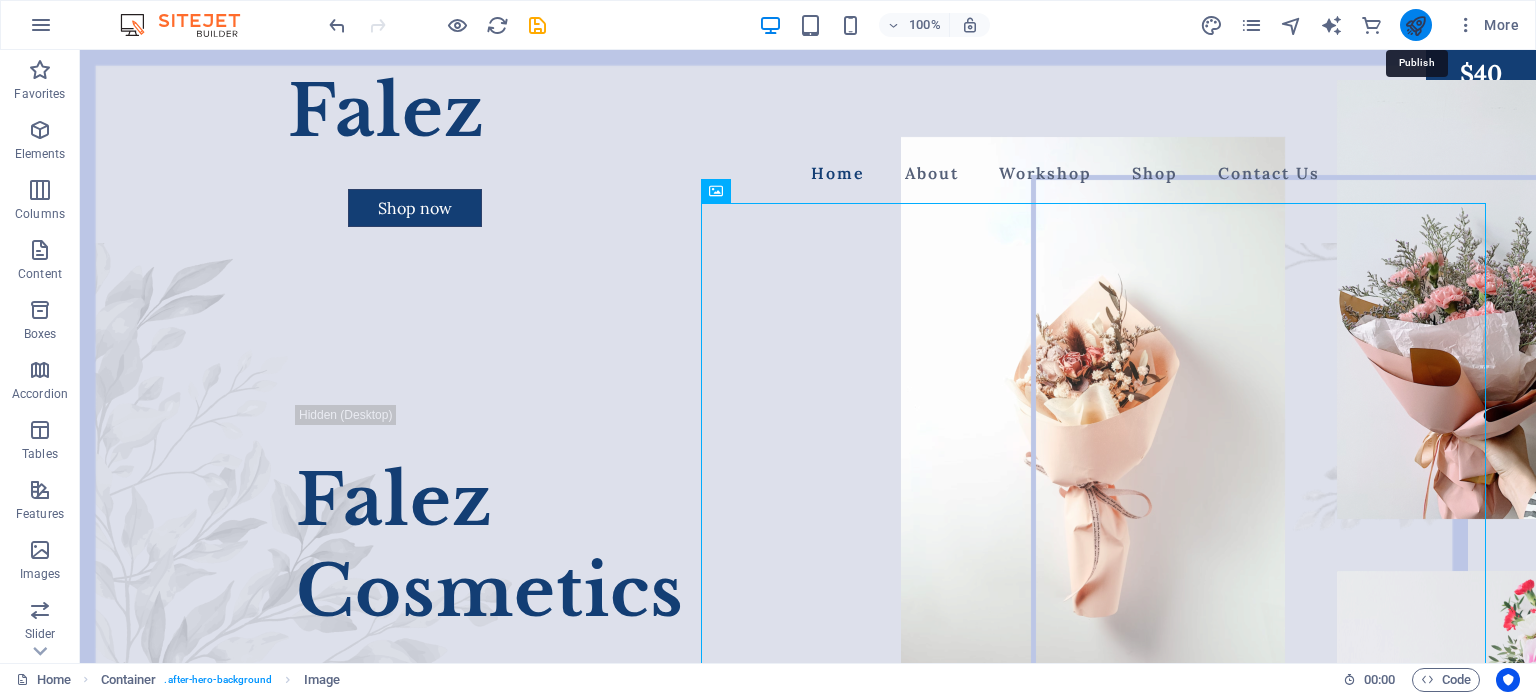 click at bounding box center (1415, 25) 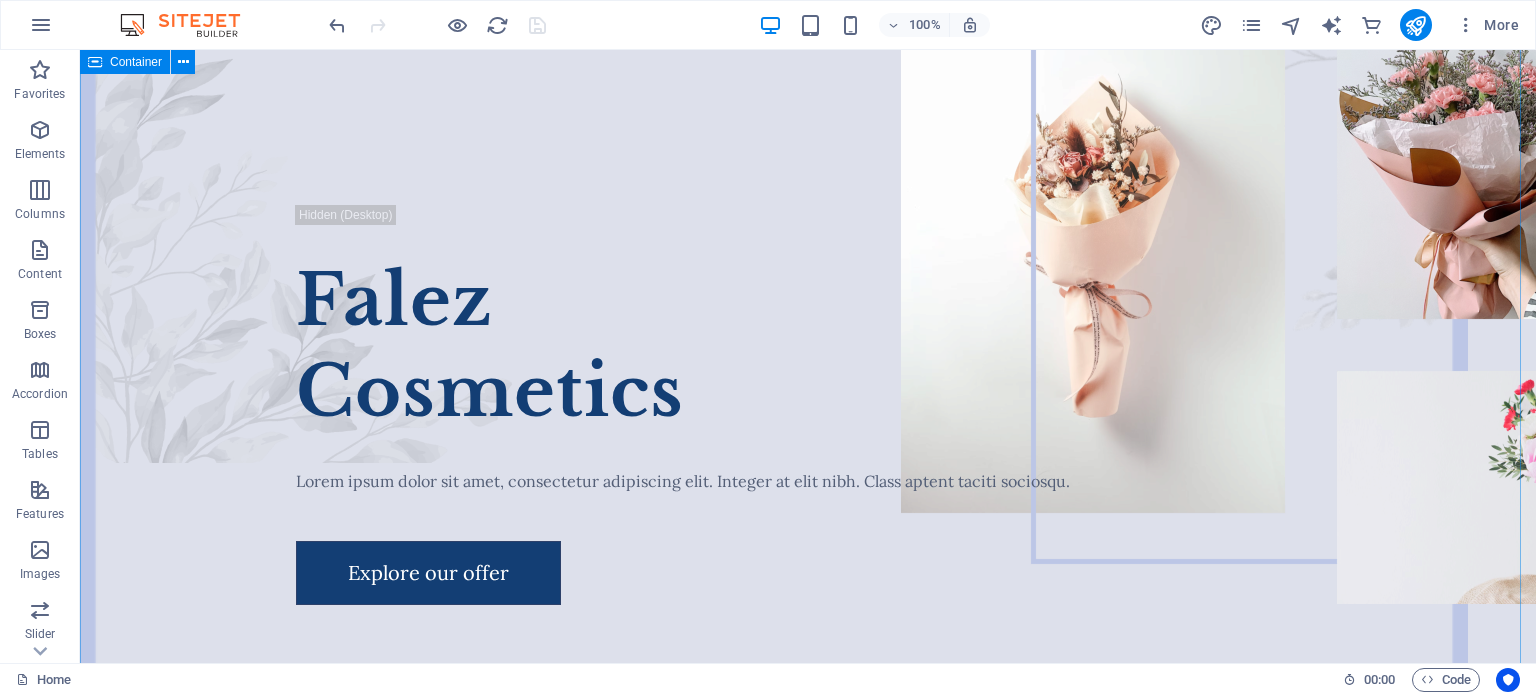 scroll, scrollTop: 0, scrollLeft: 0, axis: both 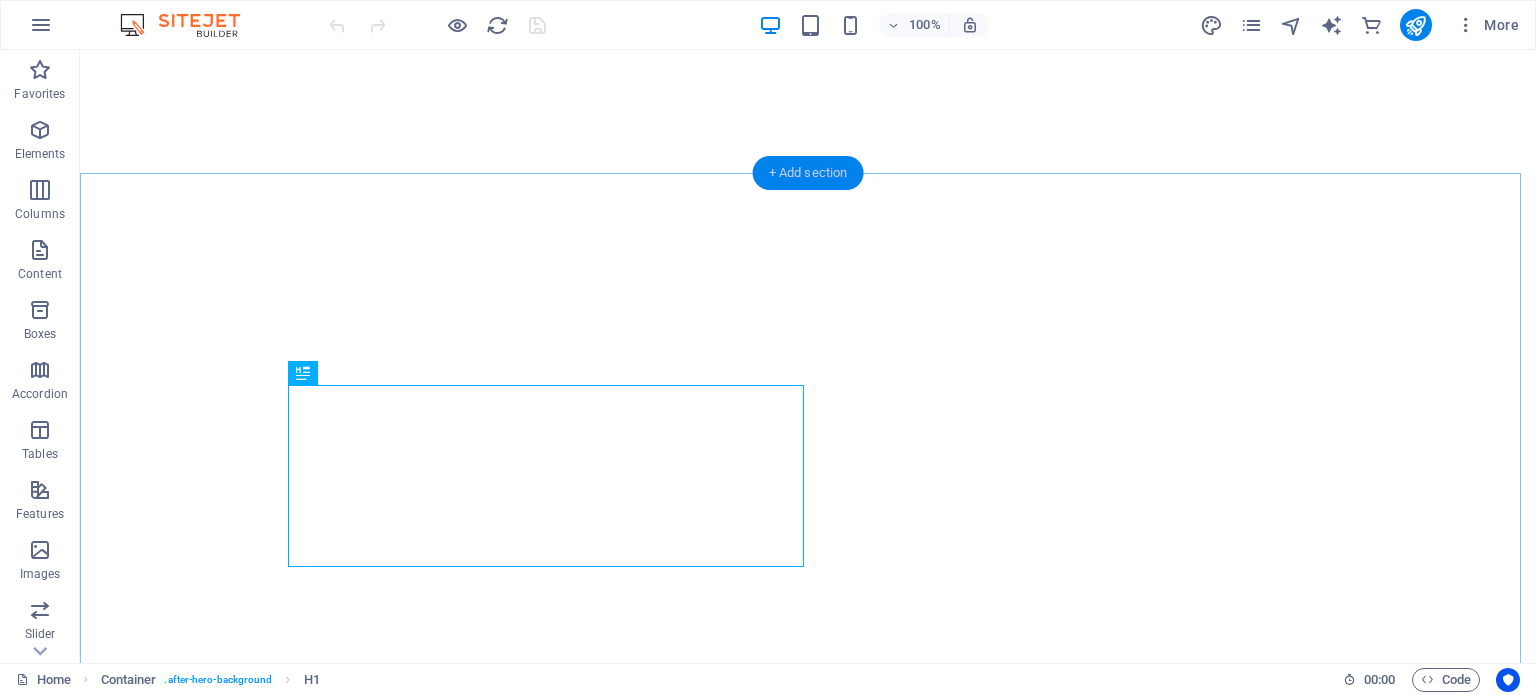 click on "+ Add section" at bounding box center [808, 173] 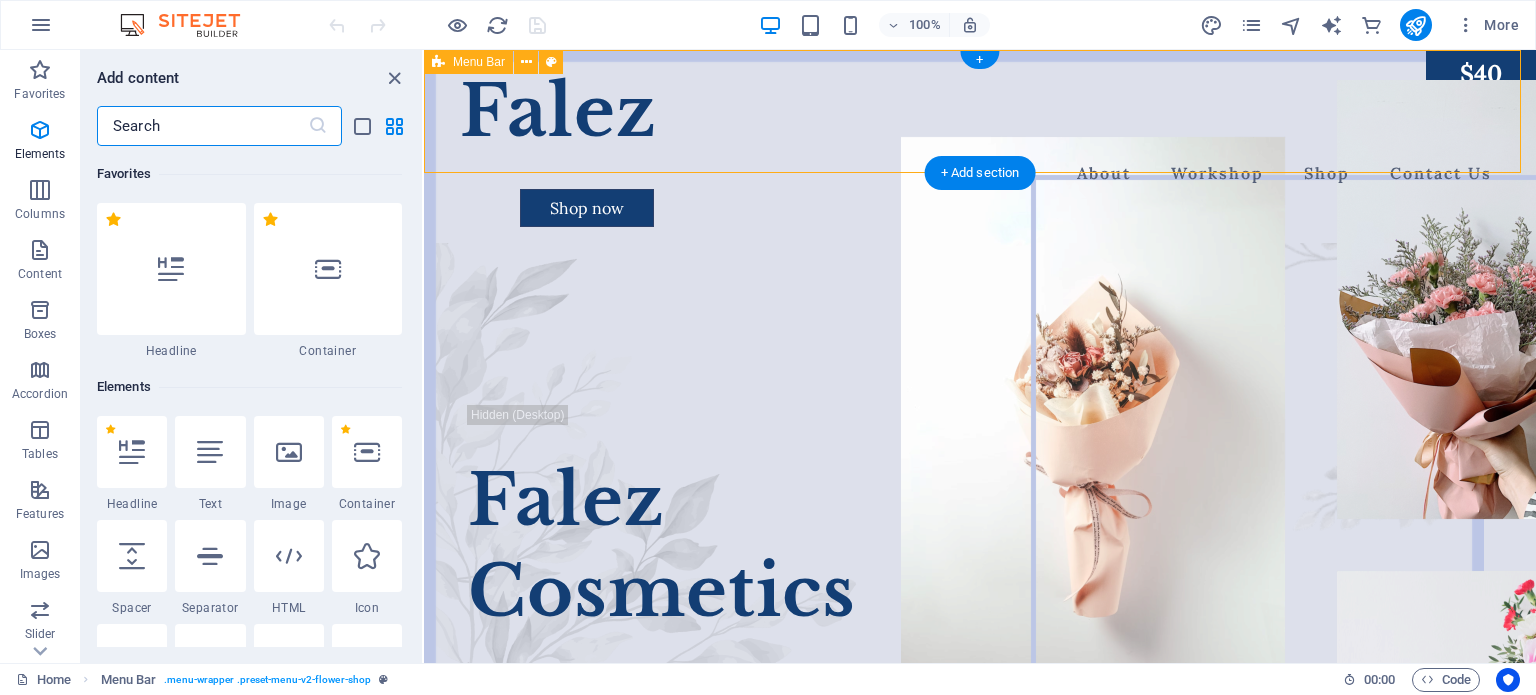 scroll, scrollTop: 3499, scrollLeft: 0, axis: vertical 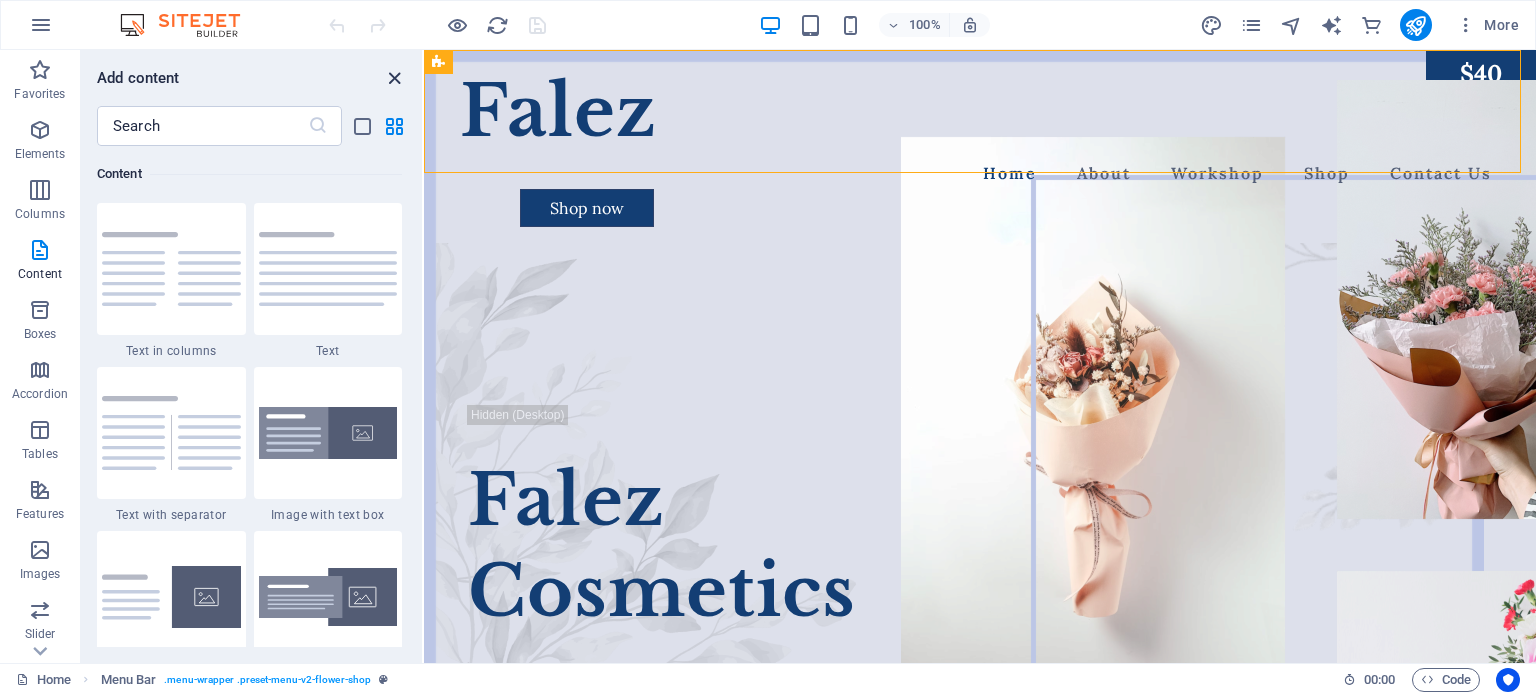 click at bounding box center (394, 78) 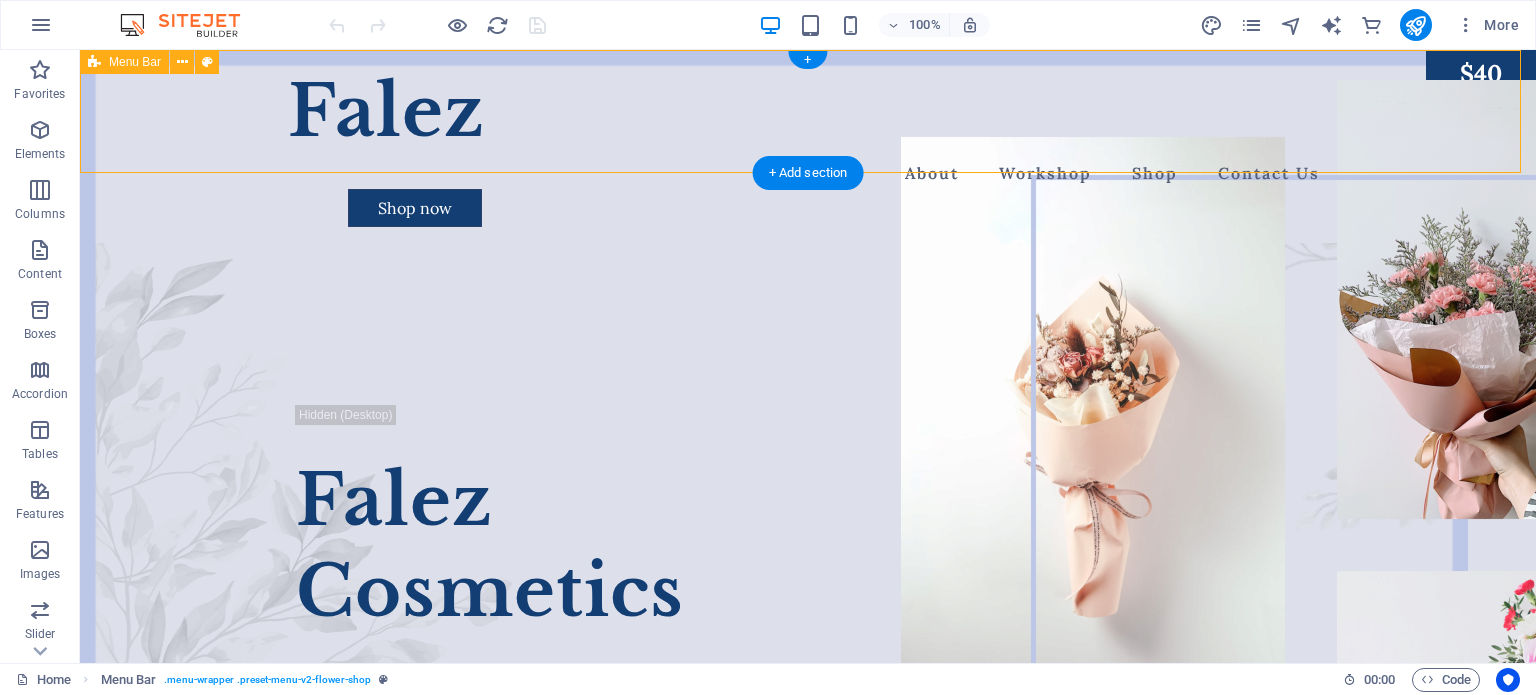 click on "Falez  Home About Workshop Shop Contact Us Shop now Shop now" at bounding box center (808, 146) 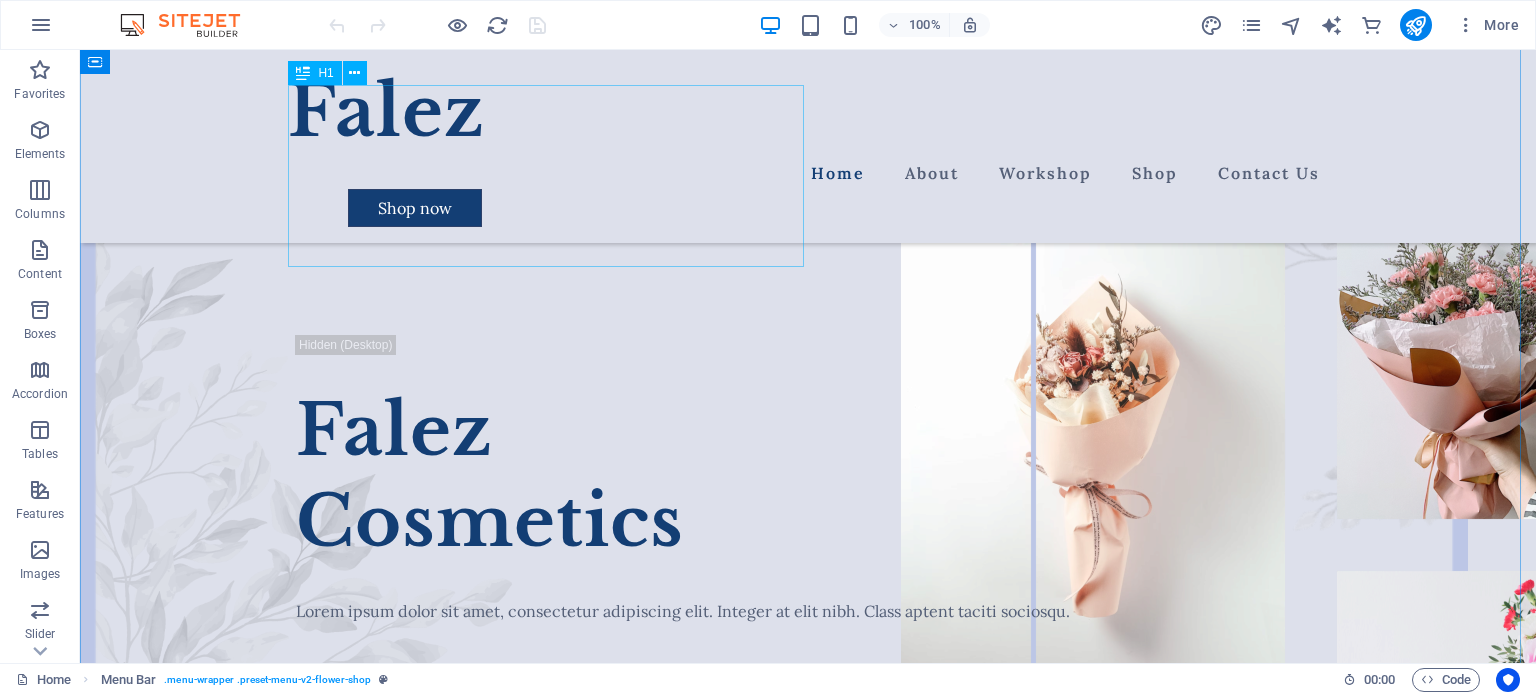 scroll, scrollTop: 300, scrollLeft: 0, axis: vertical 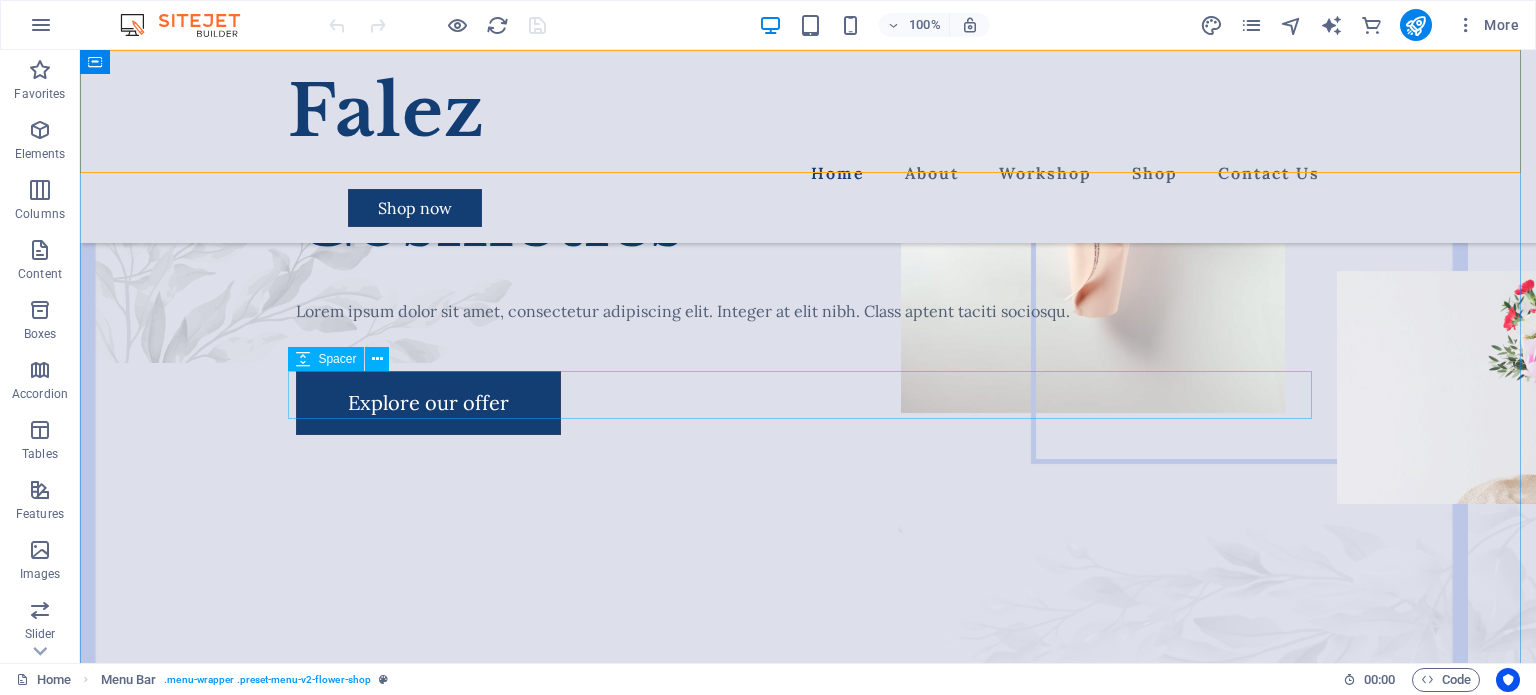 click at bounding box center (808, 347) 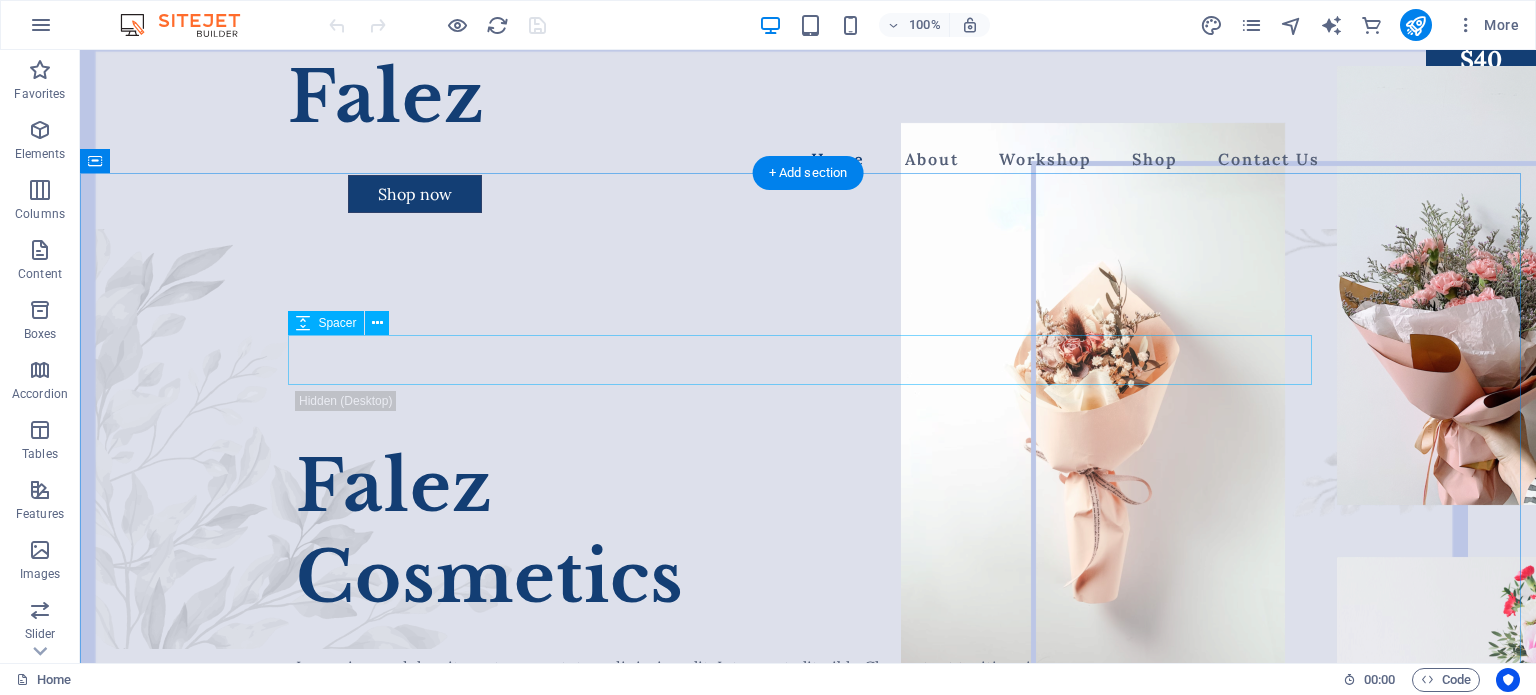 scroll, scrollTop: 0, scrollLeft: 0, axis: both 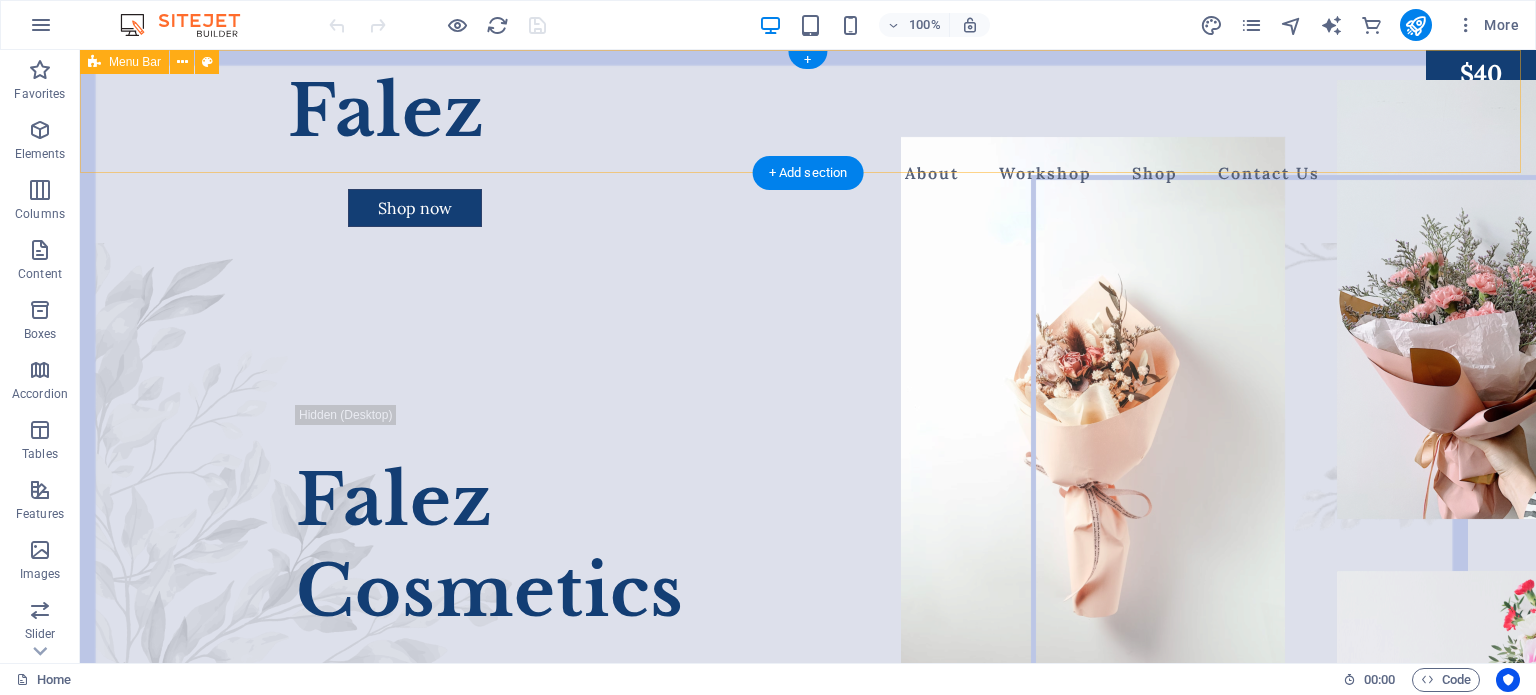 click on "Falez  Home About Workshop Shop Contact Us Shop now Shop now" at bounding box center [808, 146] 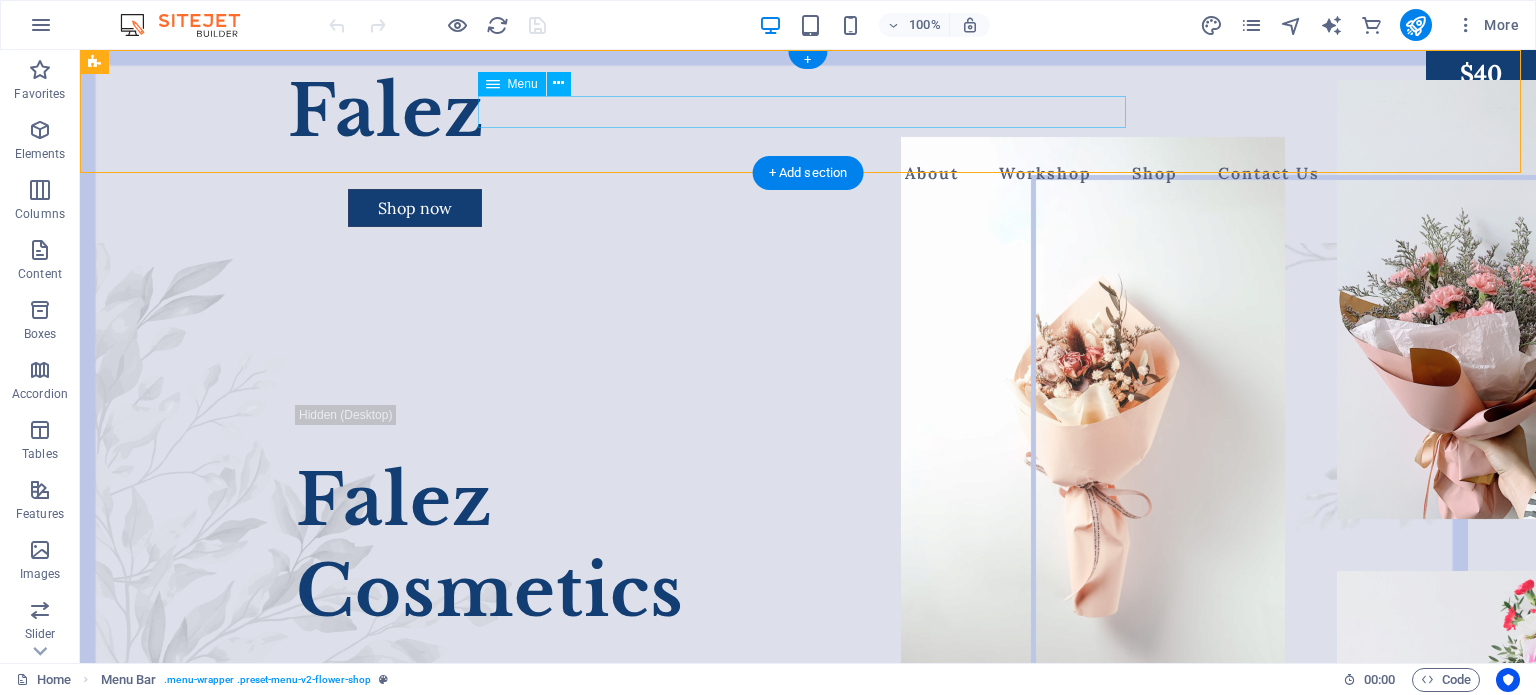 click on "Home About Workshop Shop Contact Us" at bounding box center (808, 173) 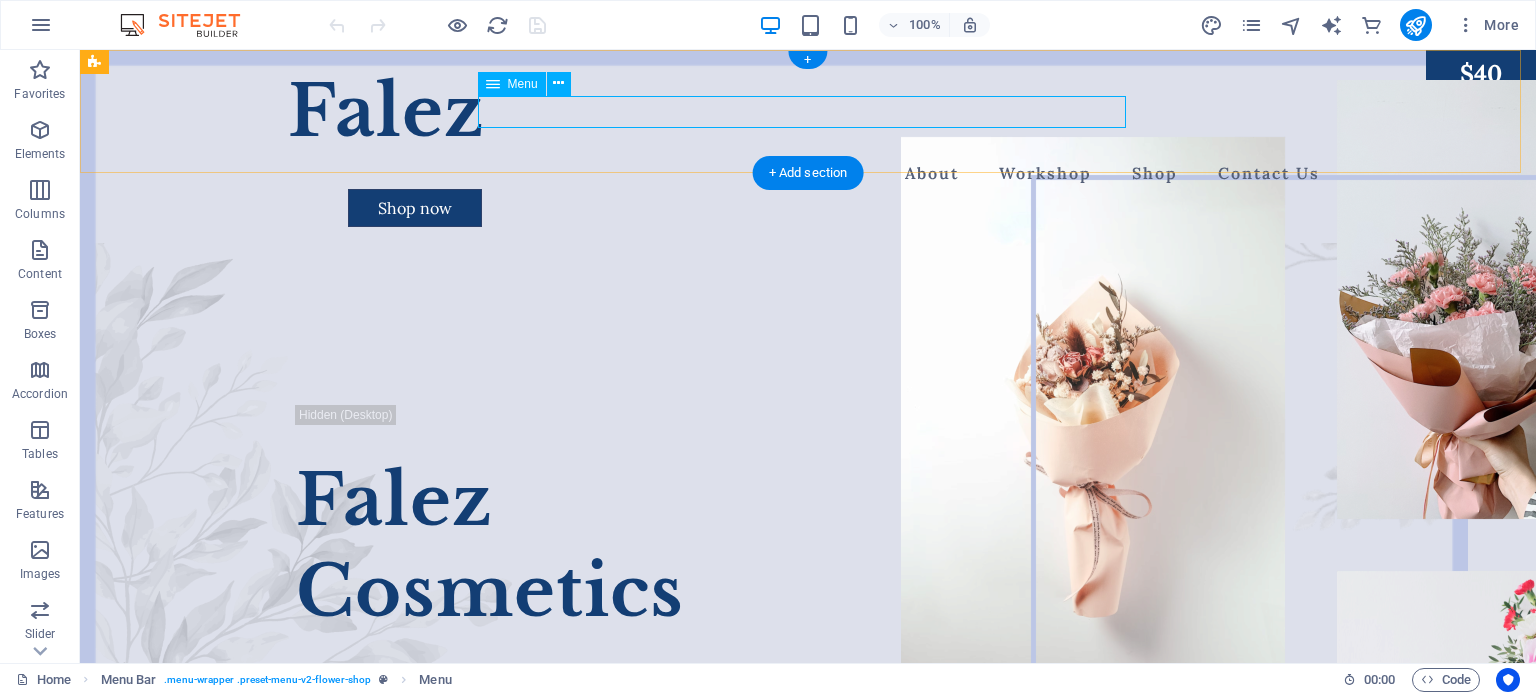click on "Home About Workshop Shop Contact Us" at bounding box center [808, 173] 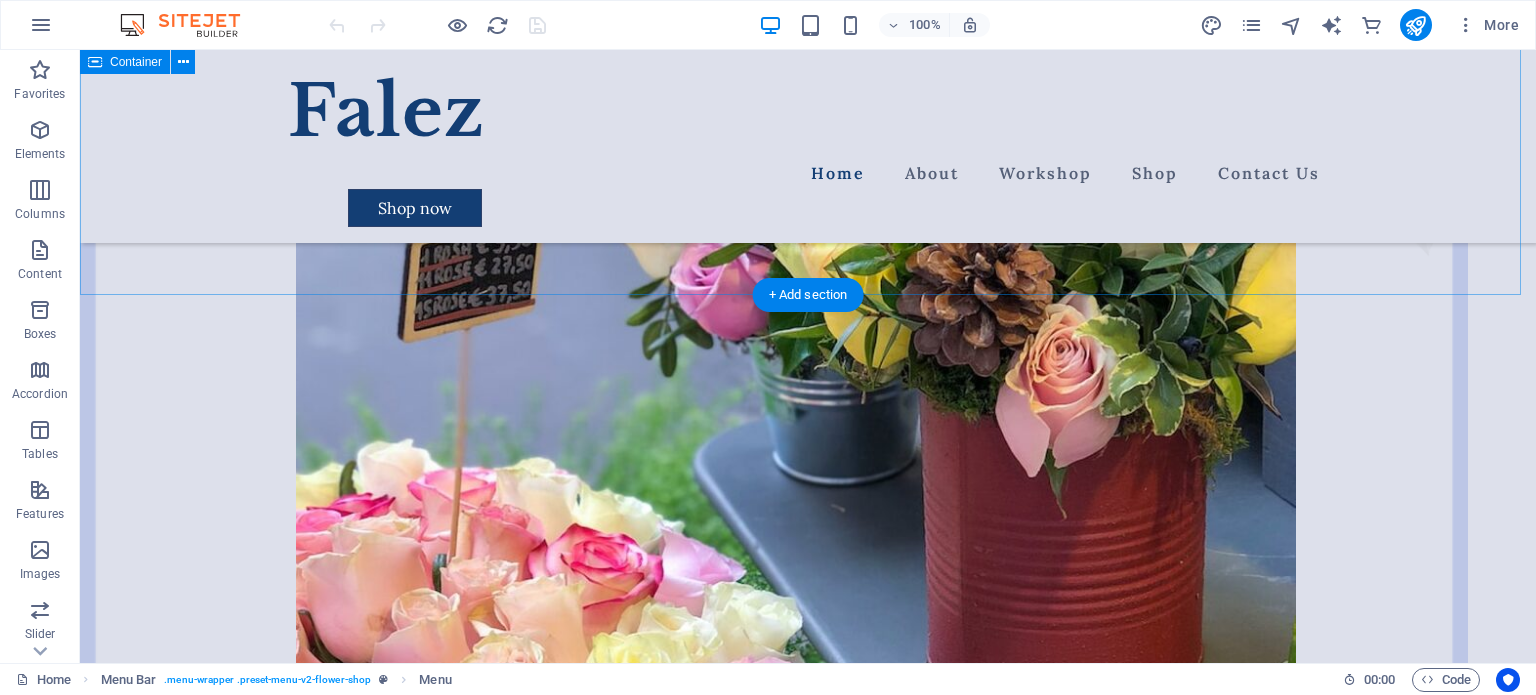 scroll, scrollTop: 1800, scrollLeft: 0, axis: vertical 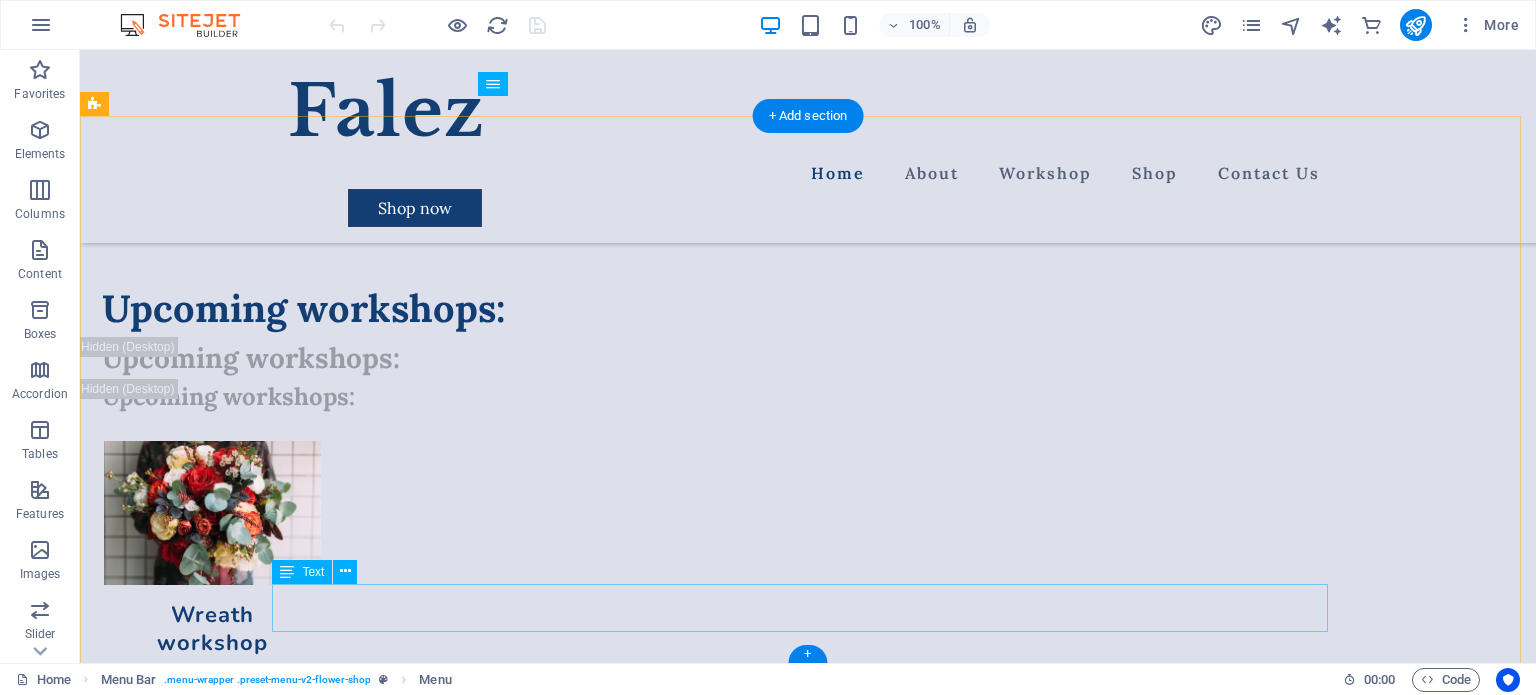 click on "2023 Flower Shop All rights reserved Privacy Policy  -  Legal Notice" at bounding box center [616, 7564] 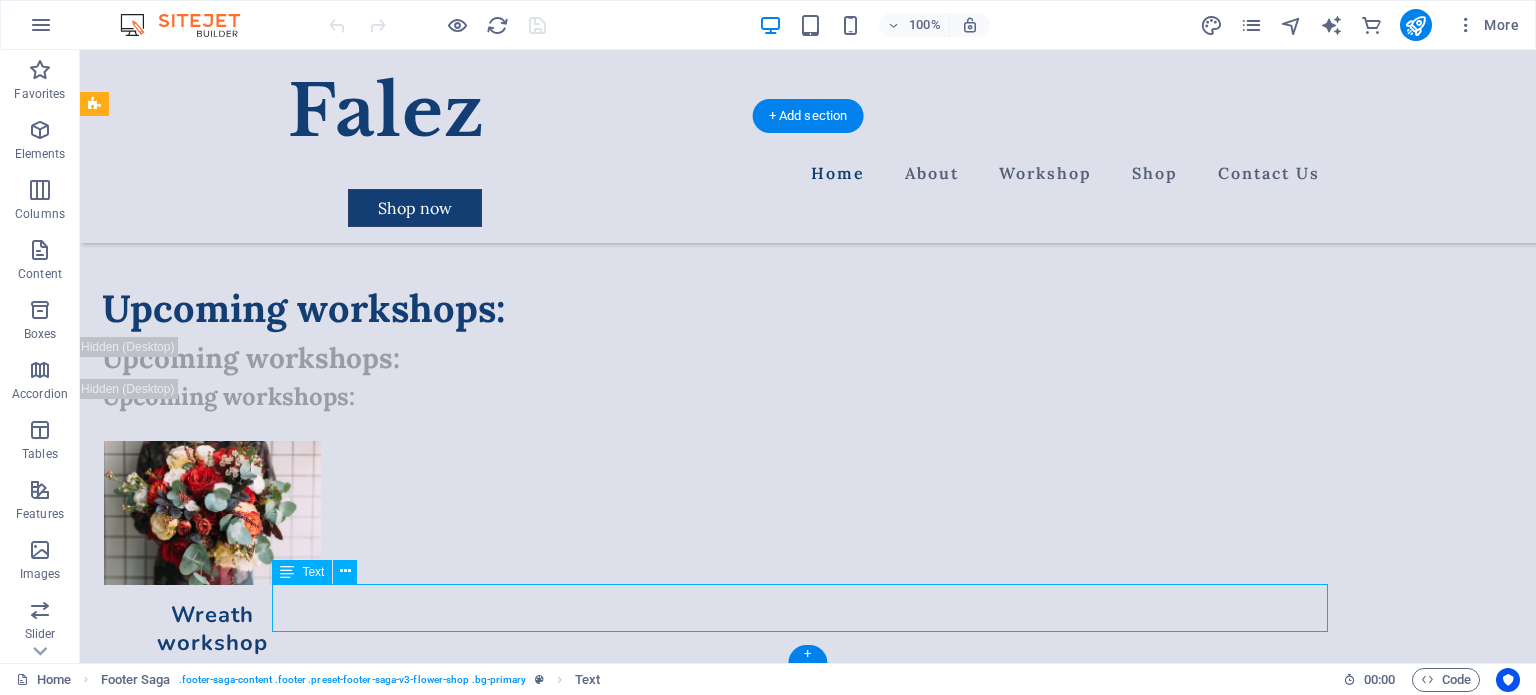 click on "2023 Flower Shop All rights reserved Privacy Policy  -  Legal Notice" at bounding box center (616, 7564) 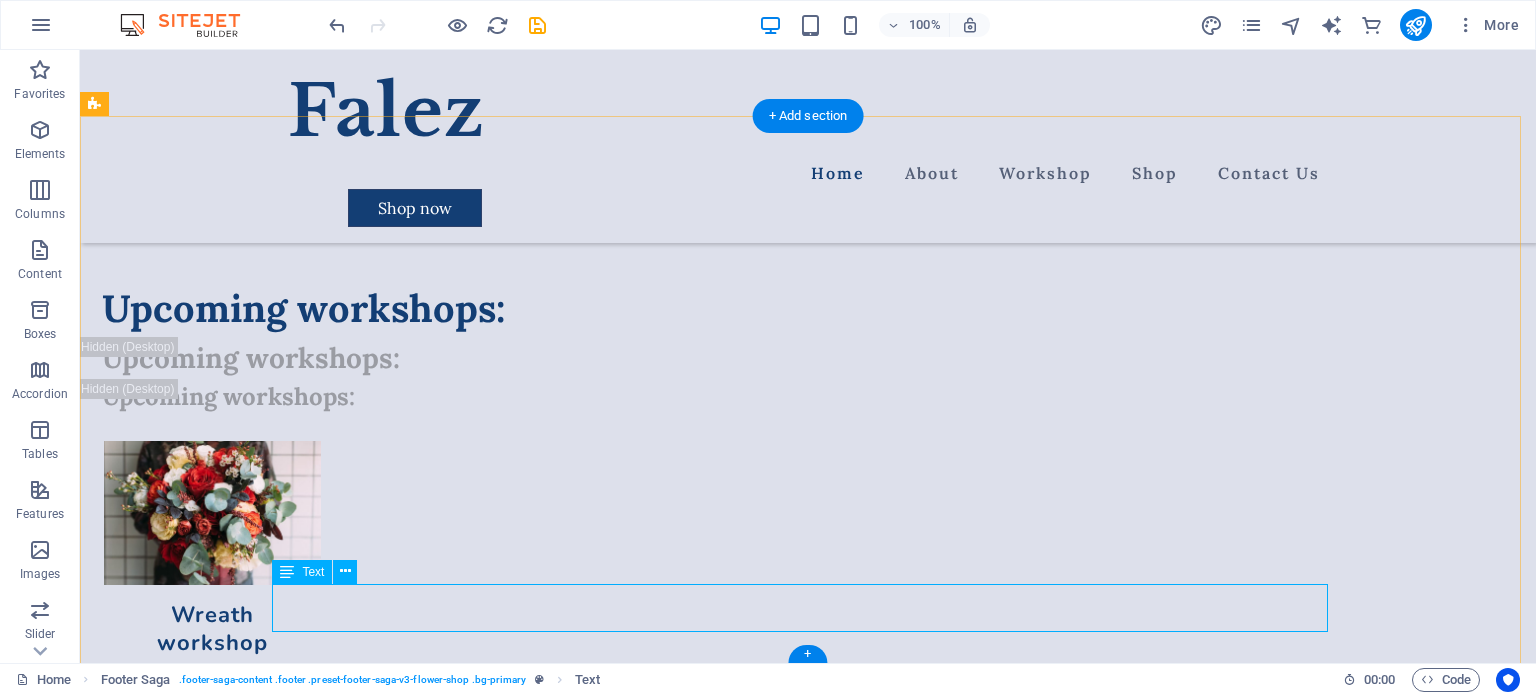 click on "2023 Flower Shop All rights reserved Privacy Policy  -  Legal Notice" at bounding box center [616, 7564] 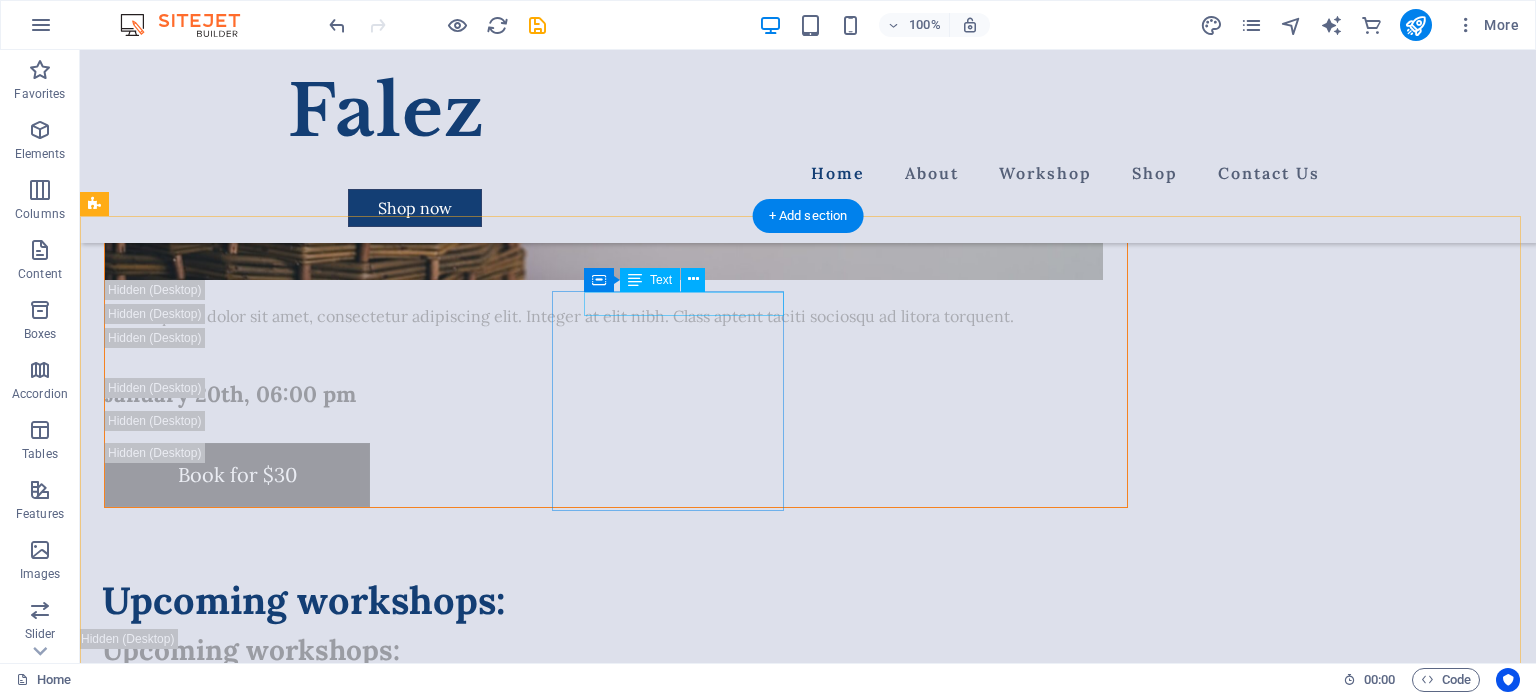 scroll, scrollTop: 6635, scrollLeft: 0, axis: vertical 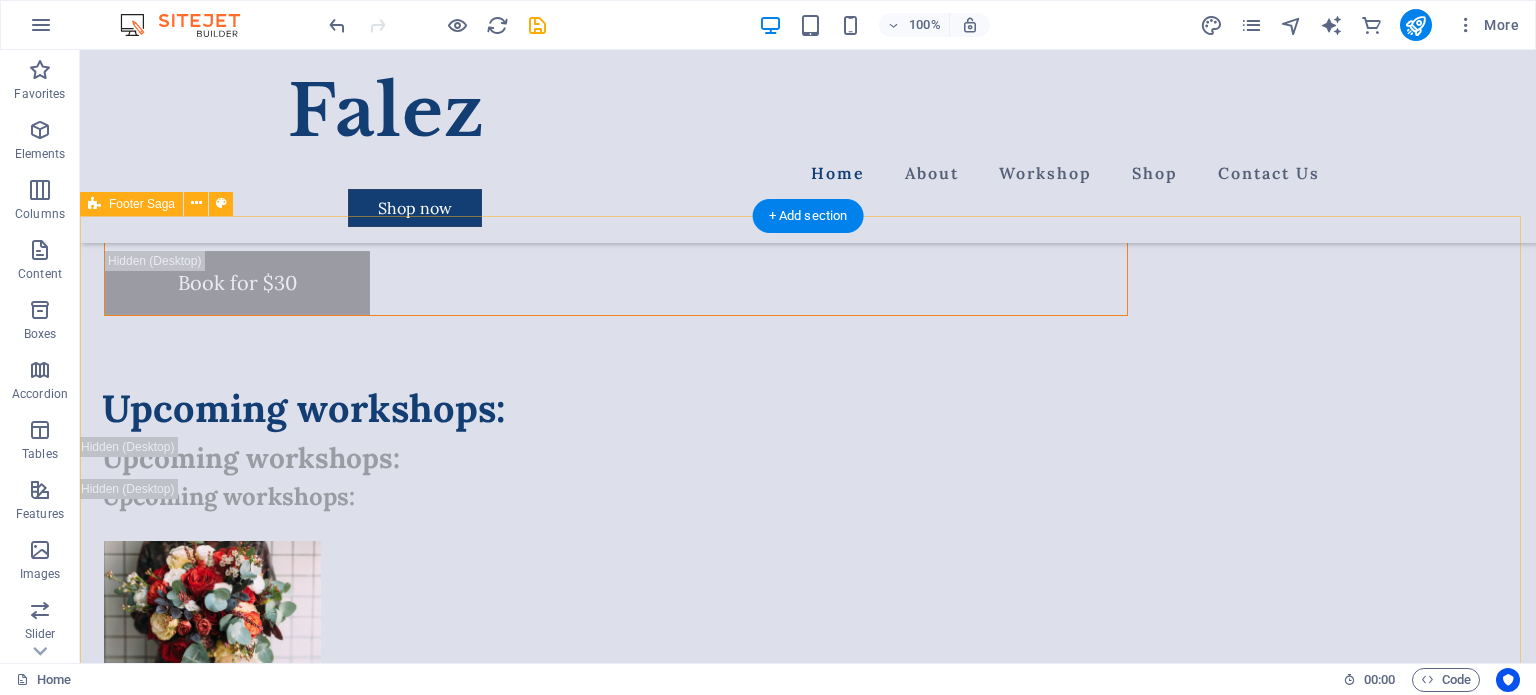 click on "Opening Hours Monday:        8:45am – 7:30pm Tue to Sat:    8:45am – 7:30pm Sunday:        11am – 6:30pm Open on all Bank Holidays except during Christmas and Easter. Open on all Bank Holidays except during Christmas and Easter. Damascus ,  Damascus ,  20000 kinan.wehba@outlook.com +963988226683      2023 Flower Shop All rights reserved Privacy Policy  -  Legal Notice" at bounding box center (808, 7064) 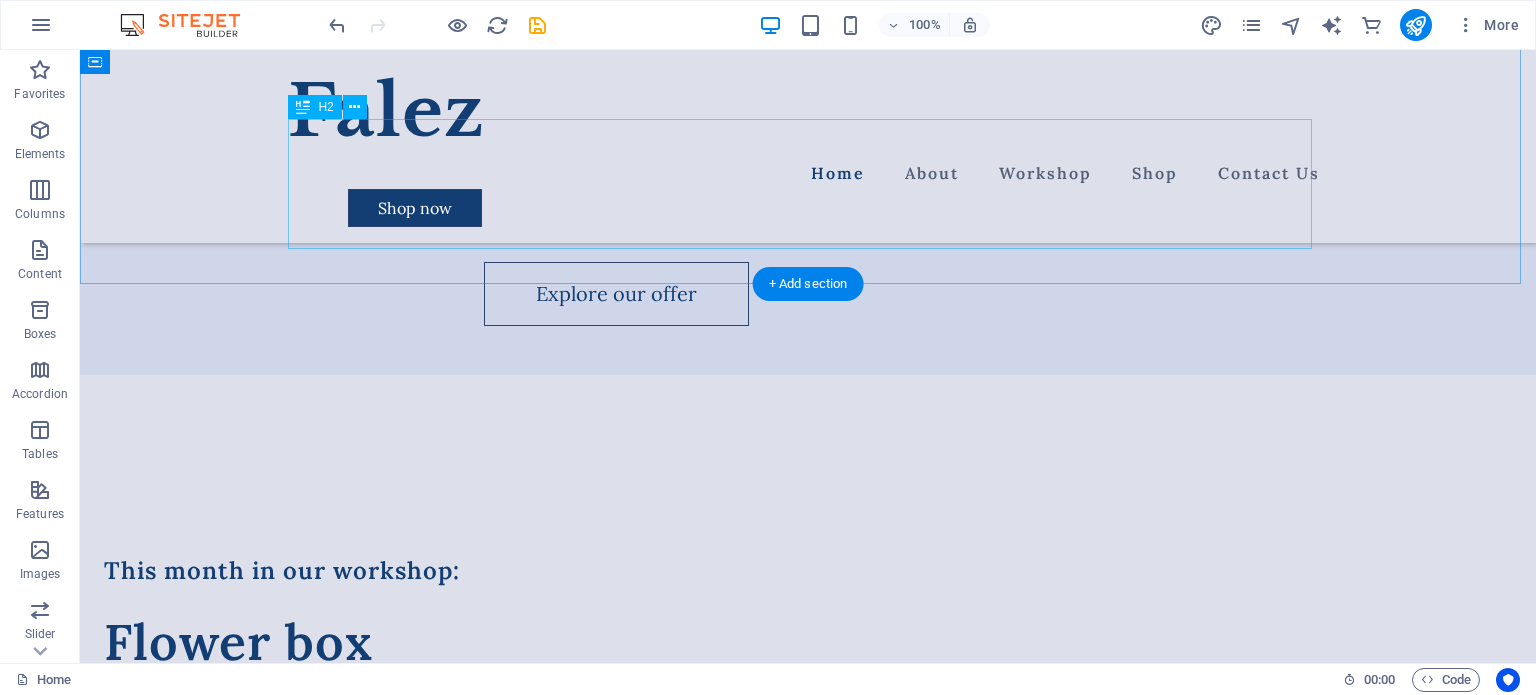 scroll, scrollTop: 5035, scrollLeft: 0, axis: vertical 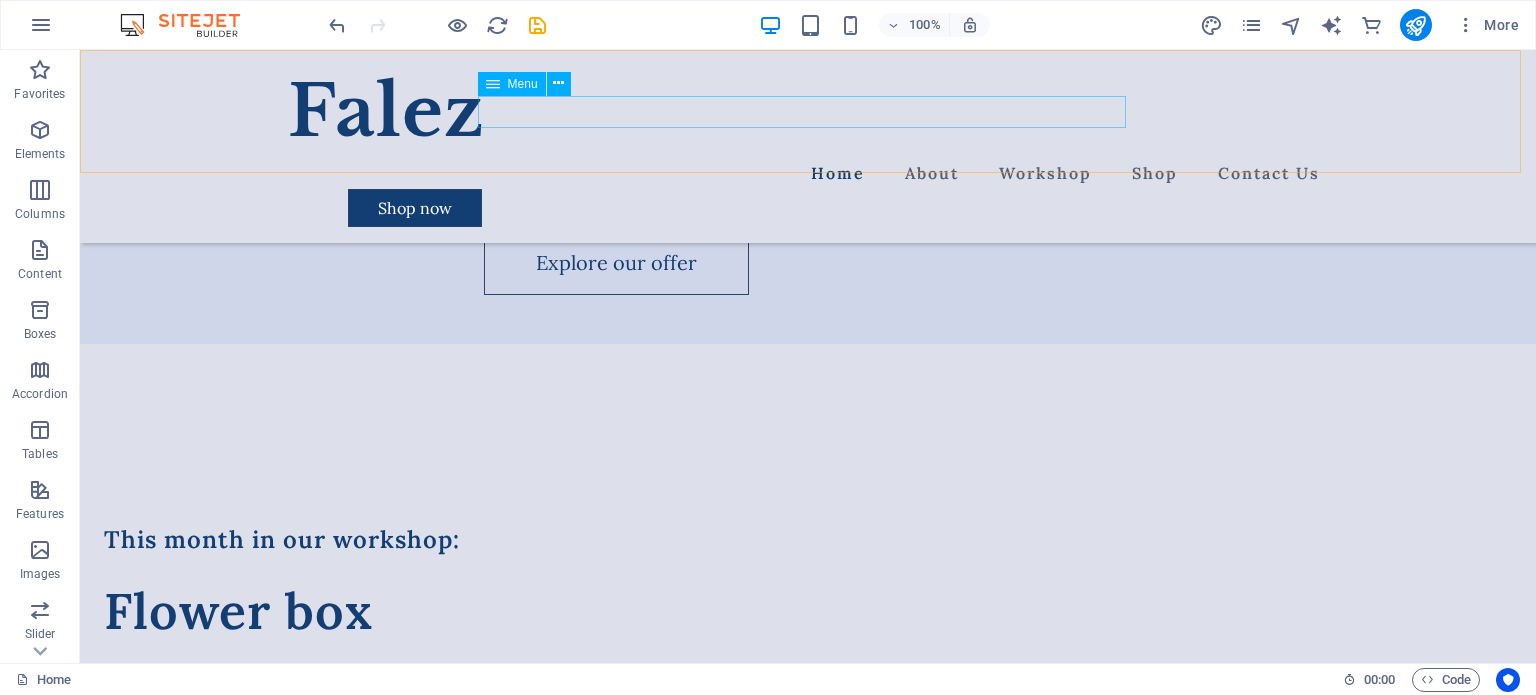 click on "Home About Workshop Shop Contact Us" at bounding box center (808, 173) 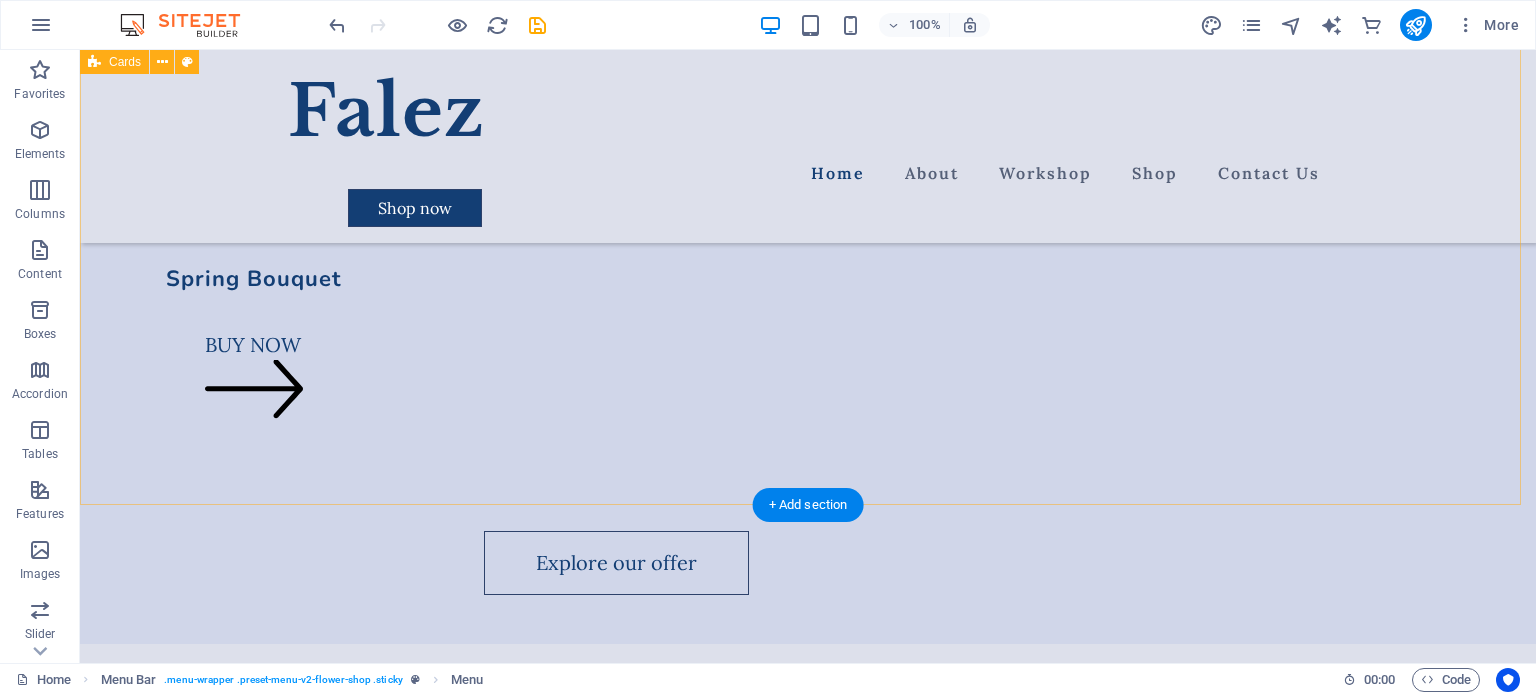scroll, scrollTop: 3768, scrollLeft: 0, axis: vertical 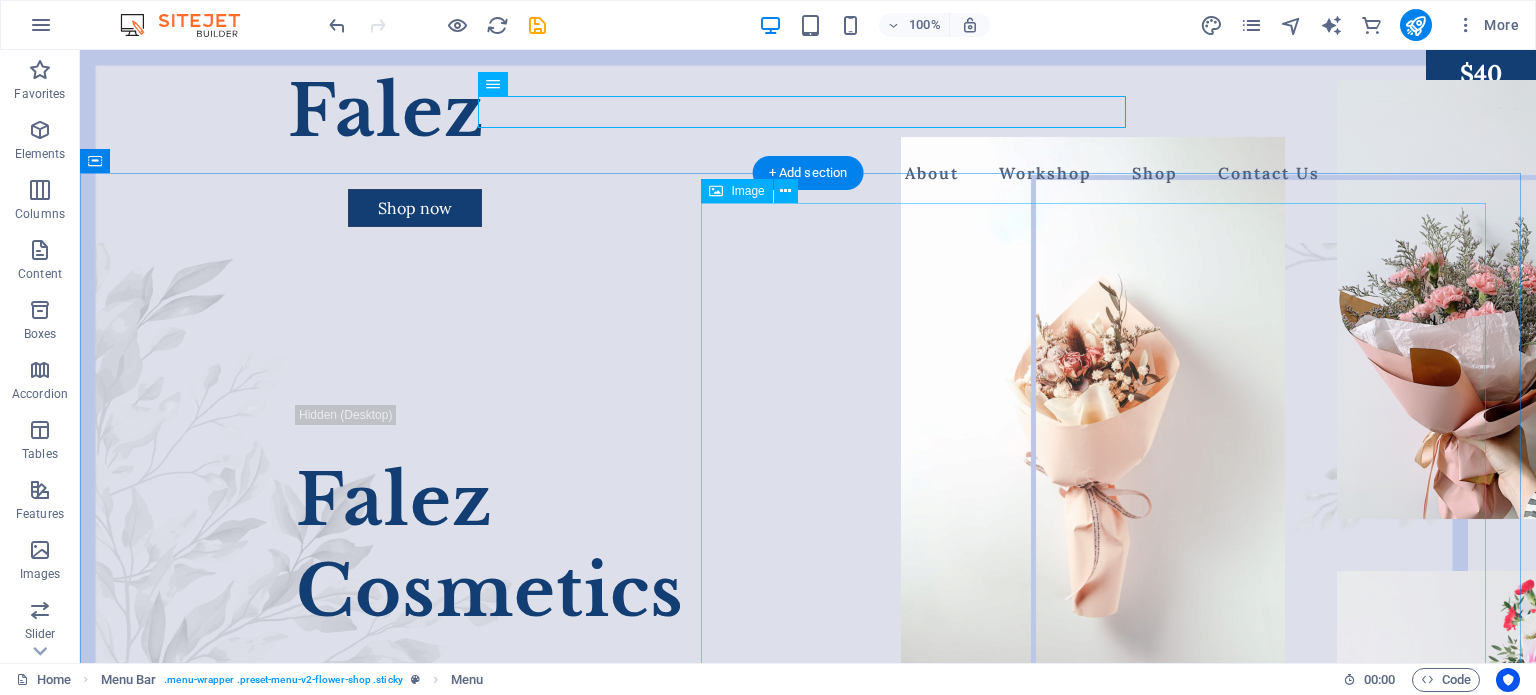 click at bounding box center [1293, 442] 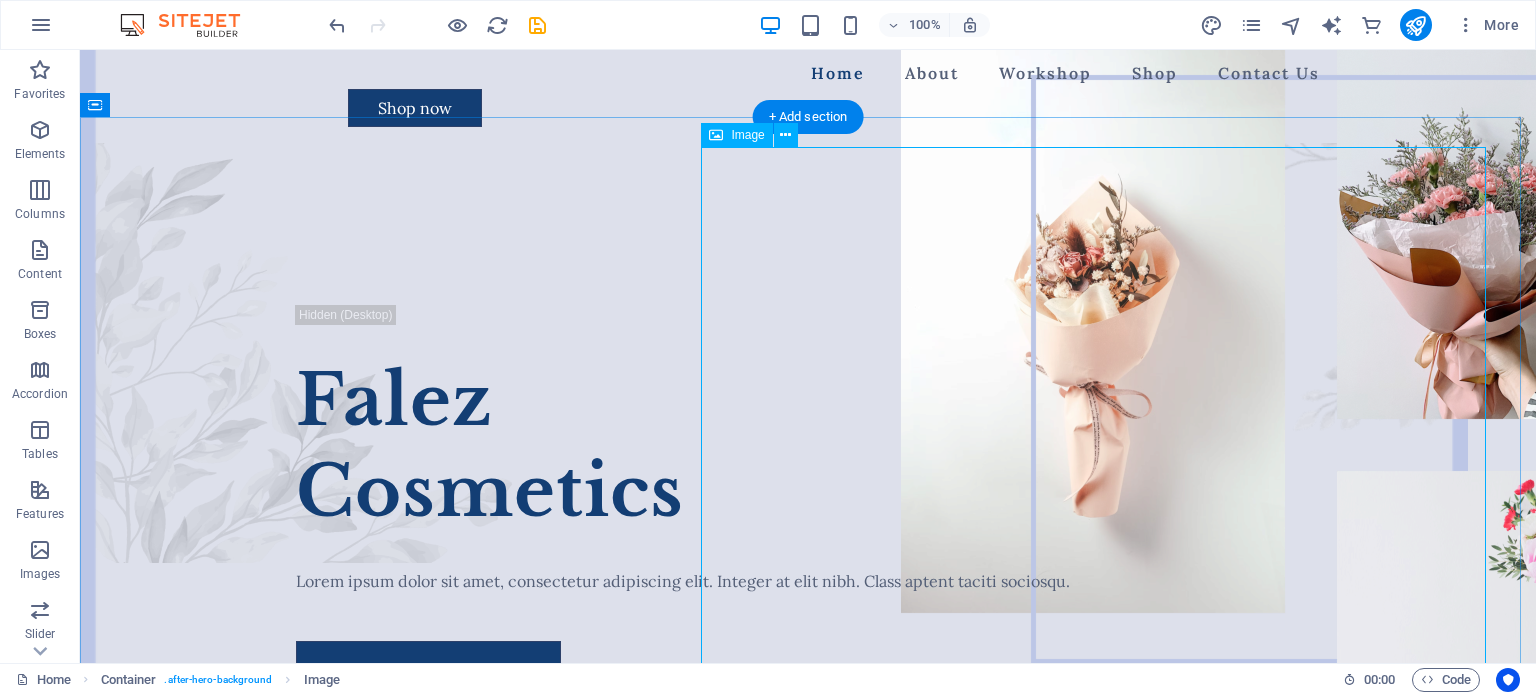 scroll, scrollTop: 0, scrollLeft: 0, axis: both 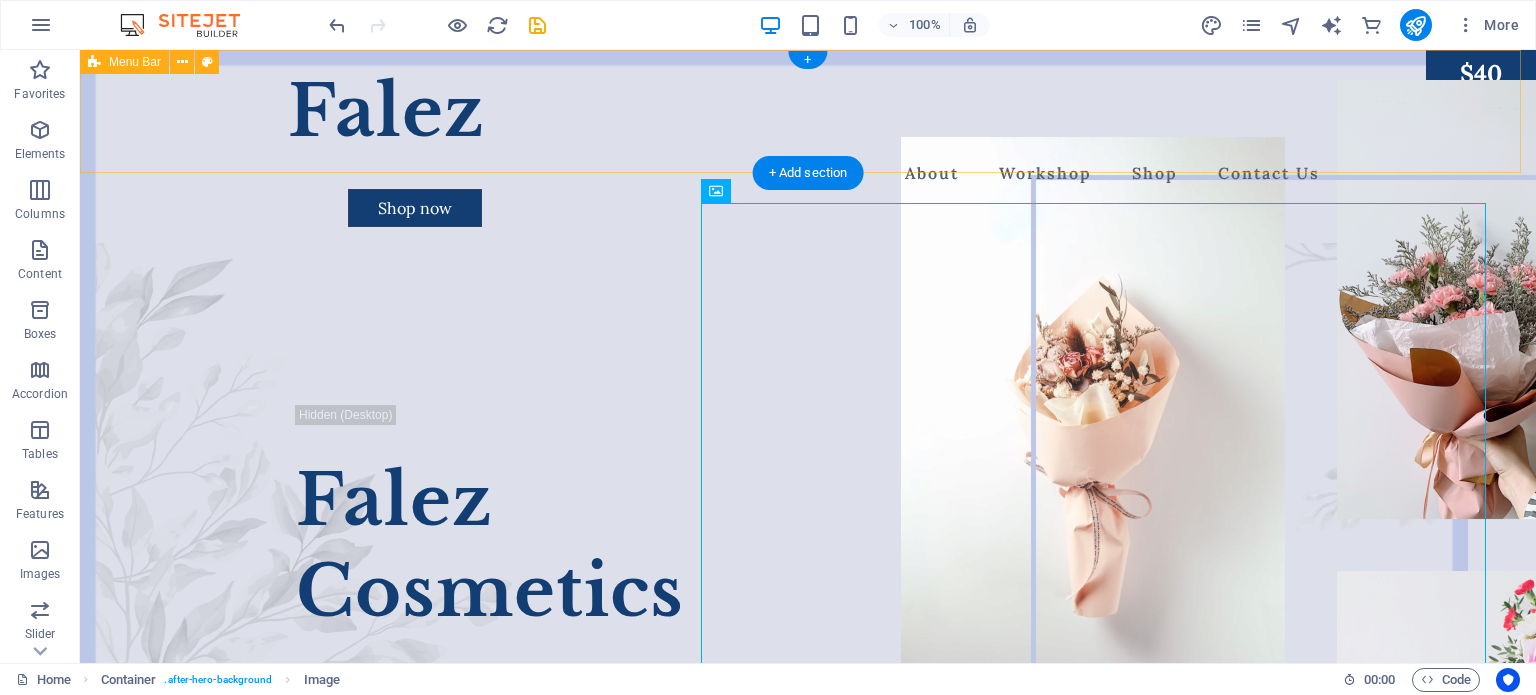 drag, startPoint x: 144, startPoint y: 159, endPoint x: 178, endPoint y: 159, distance: 34 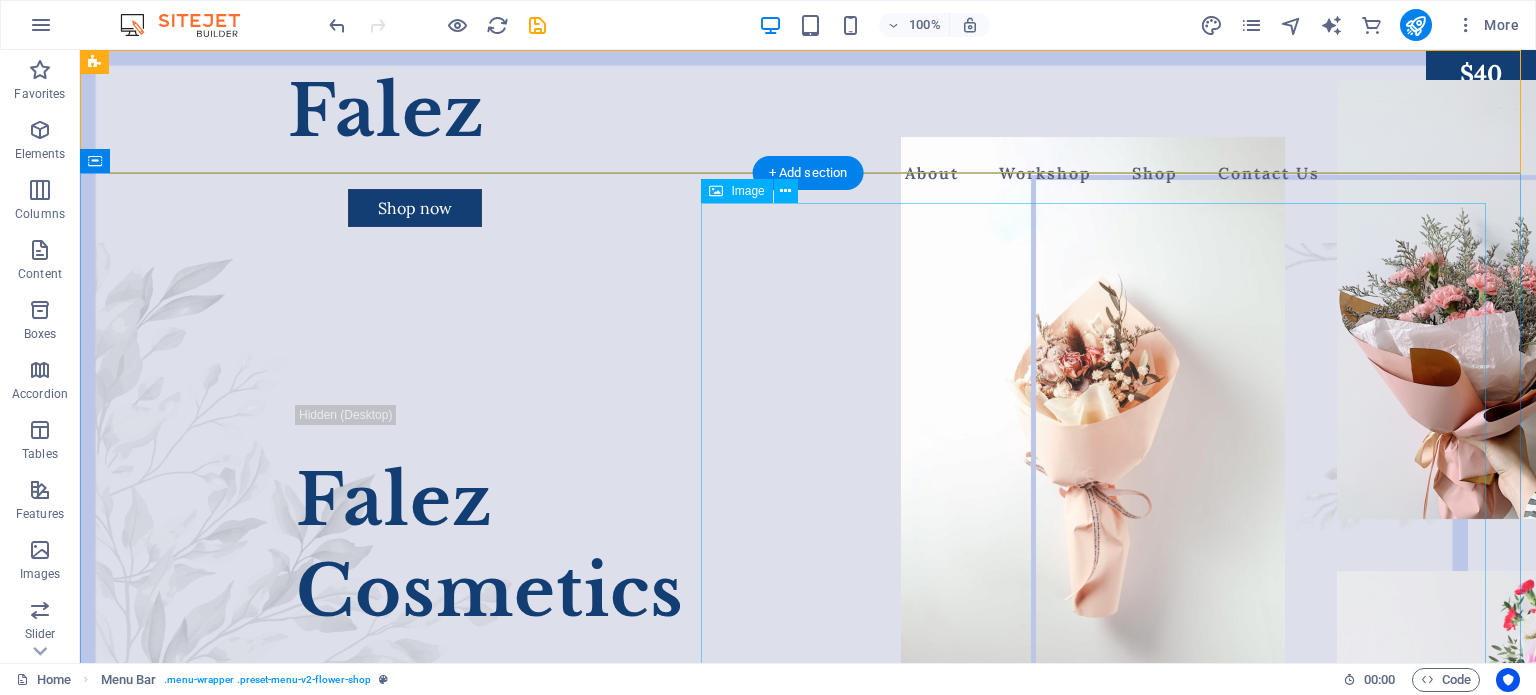 drag, startPoint x: 1045, startPoint y: 395, endPoint x: 1057, endPoint y: 395, distance: 12 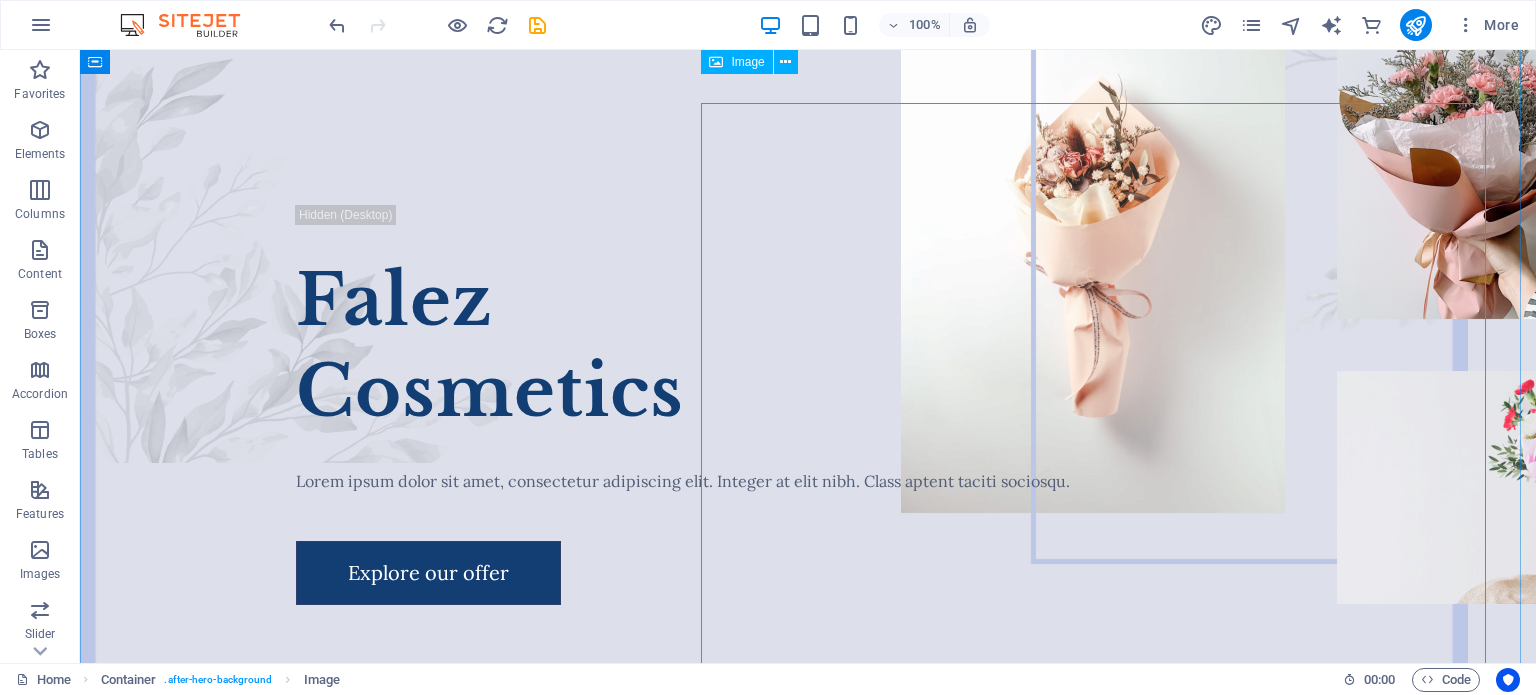 scroll, scrollTop: 100, scrollLeft: 0, axis: vertical 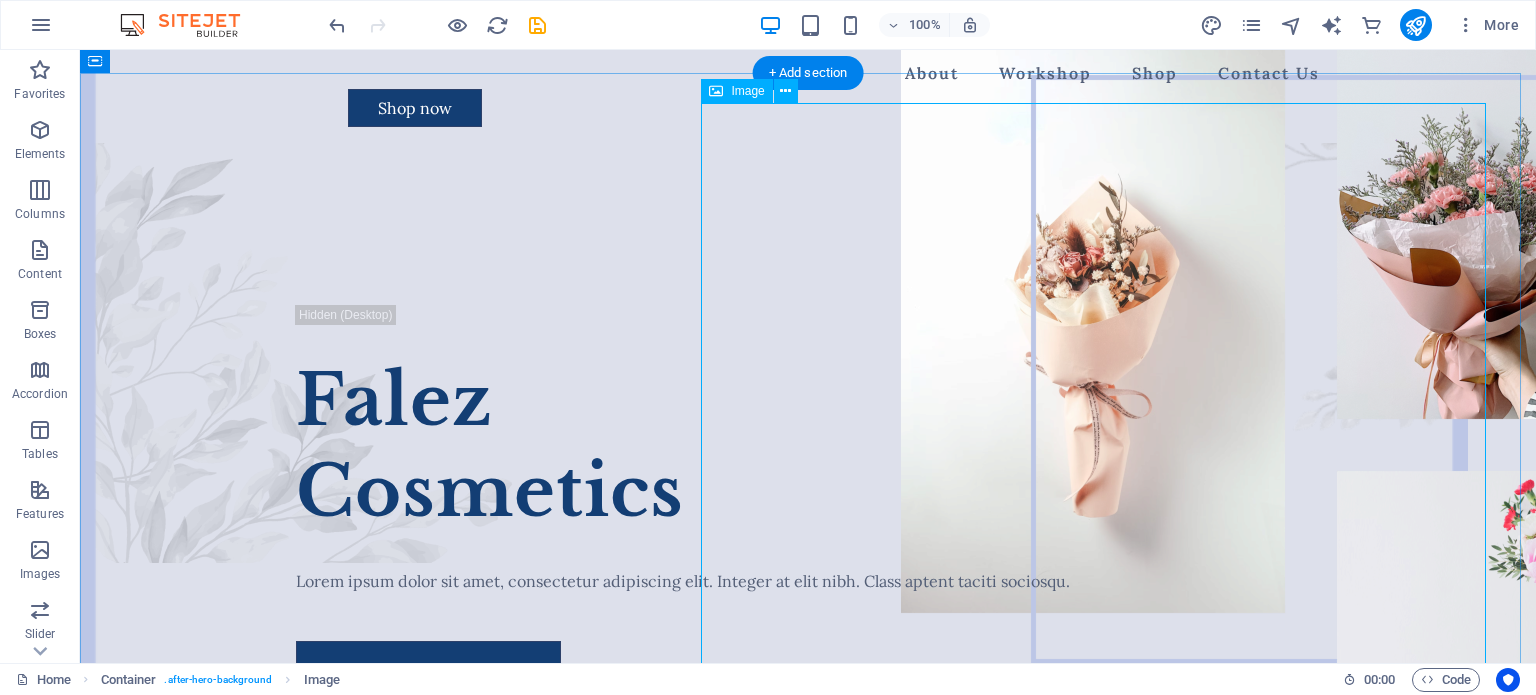 click at bounding box center [1293, 342] 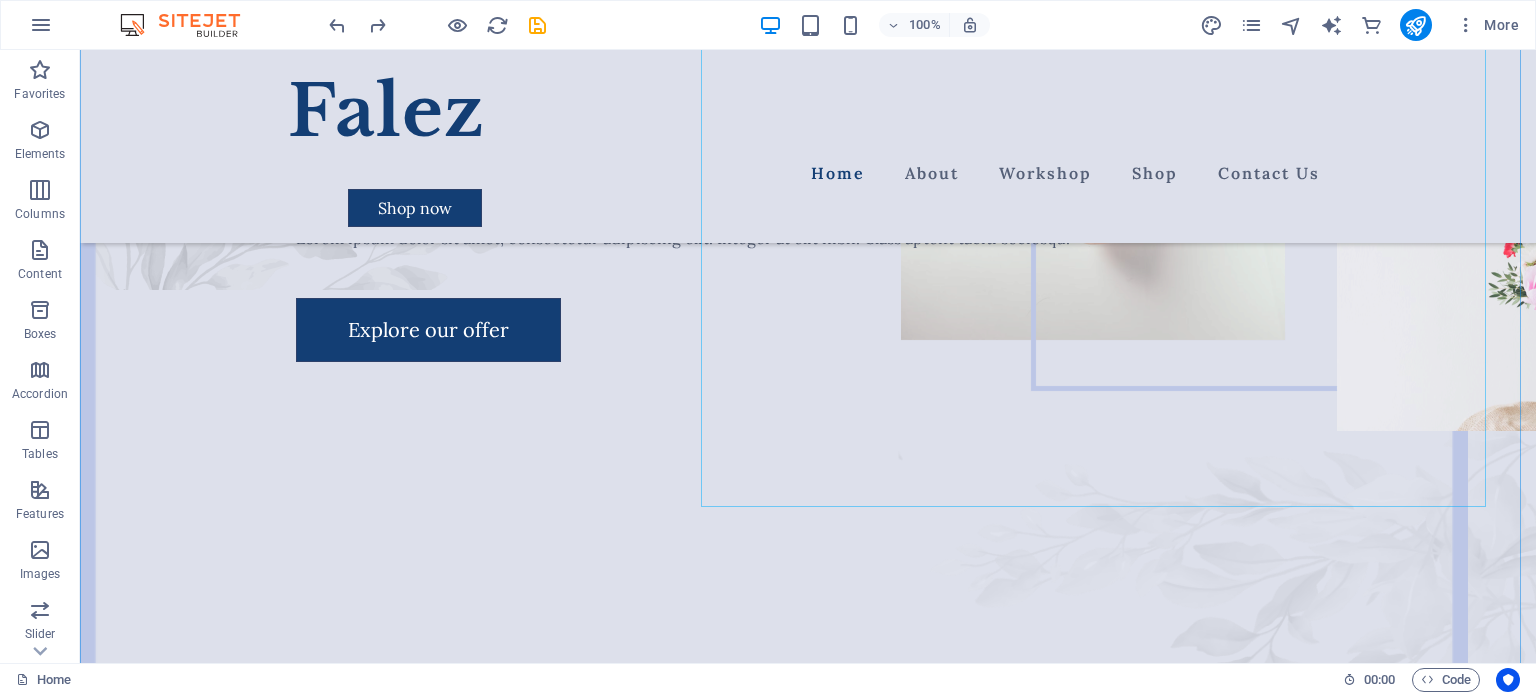 scroll, scrollTop: 500, scrollLeft: 0, axis: vertical 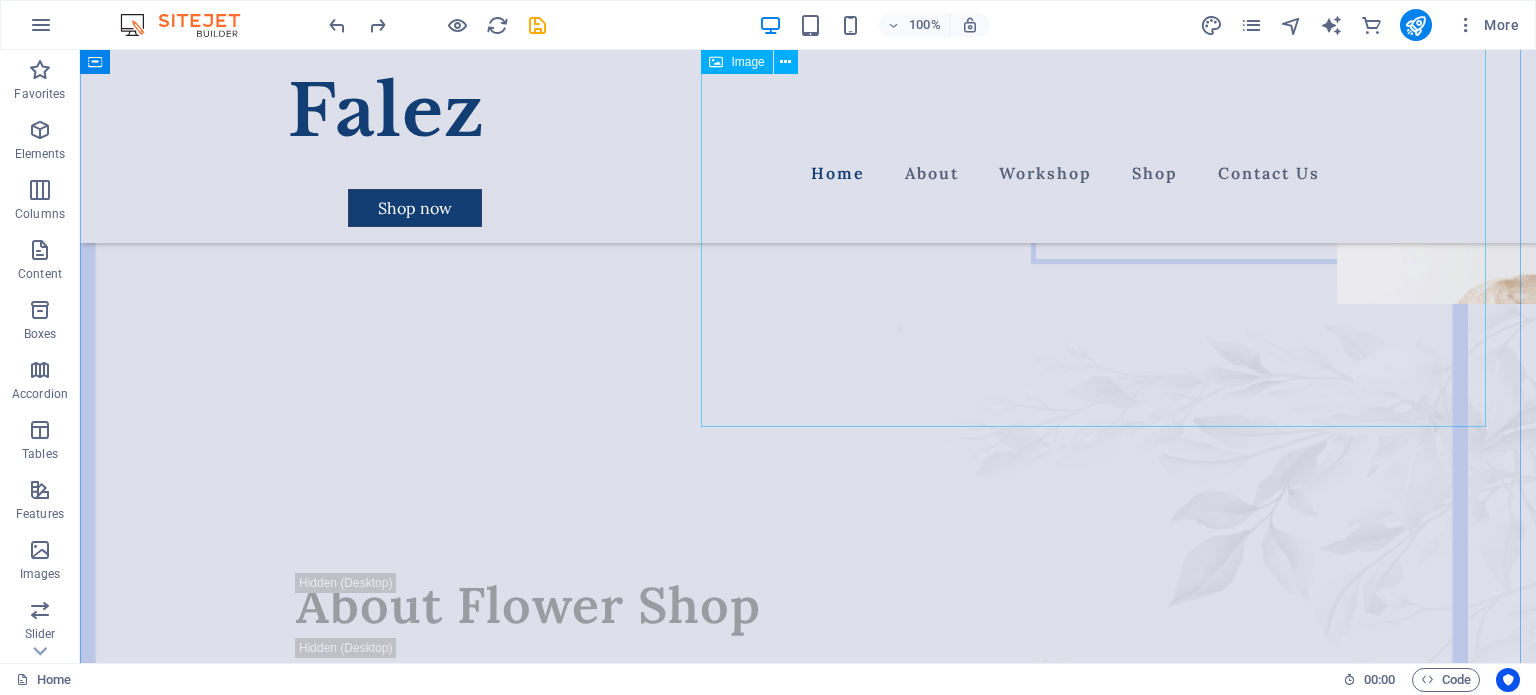 click at bounding box center [1293, -58] 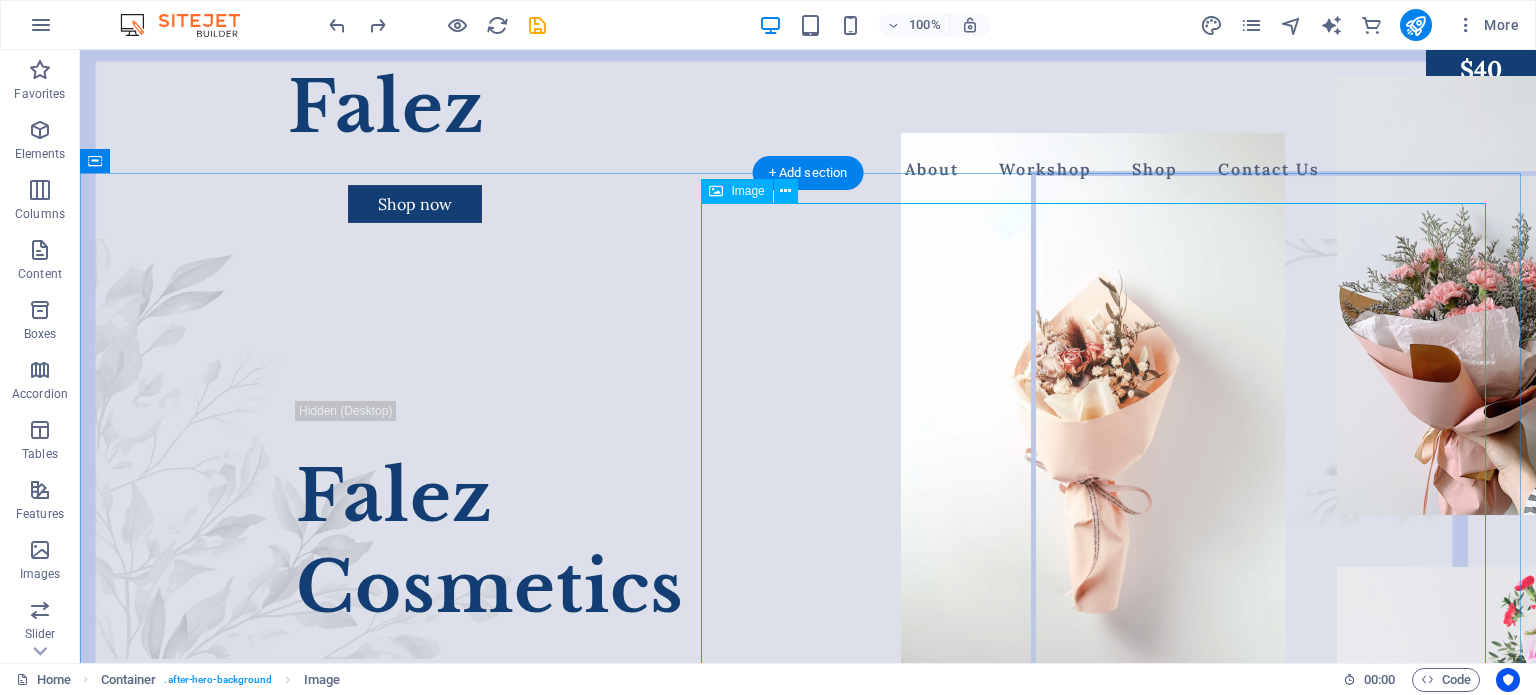 scroll, scrollTop: 0, scrollLeft: 0, axis: both 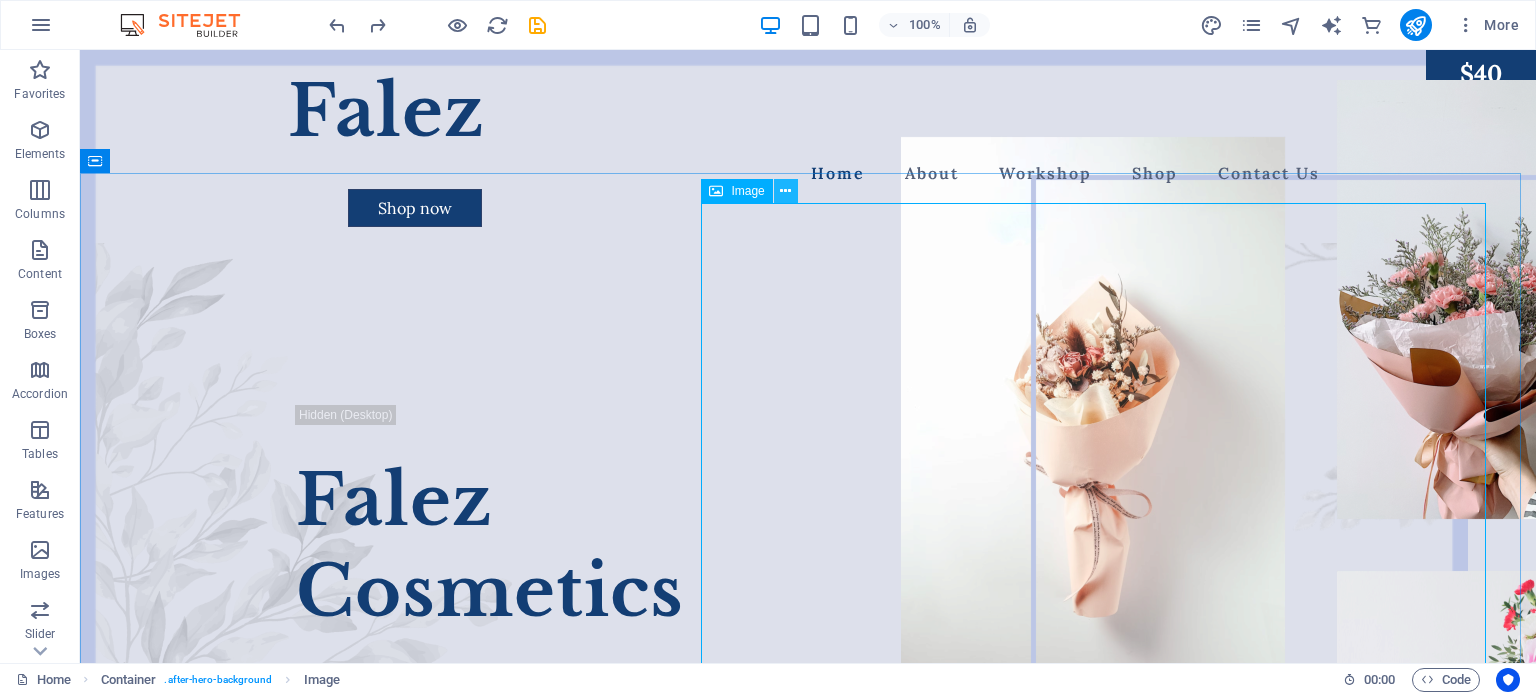 click at bounding box center [785, 191] 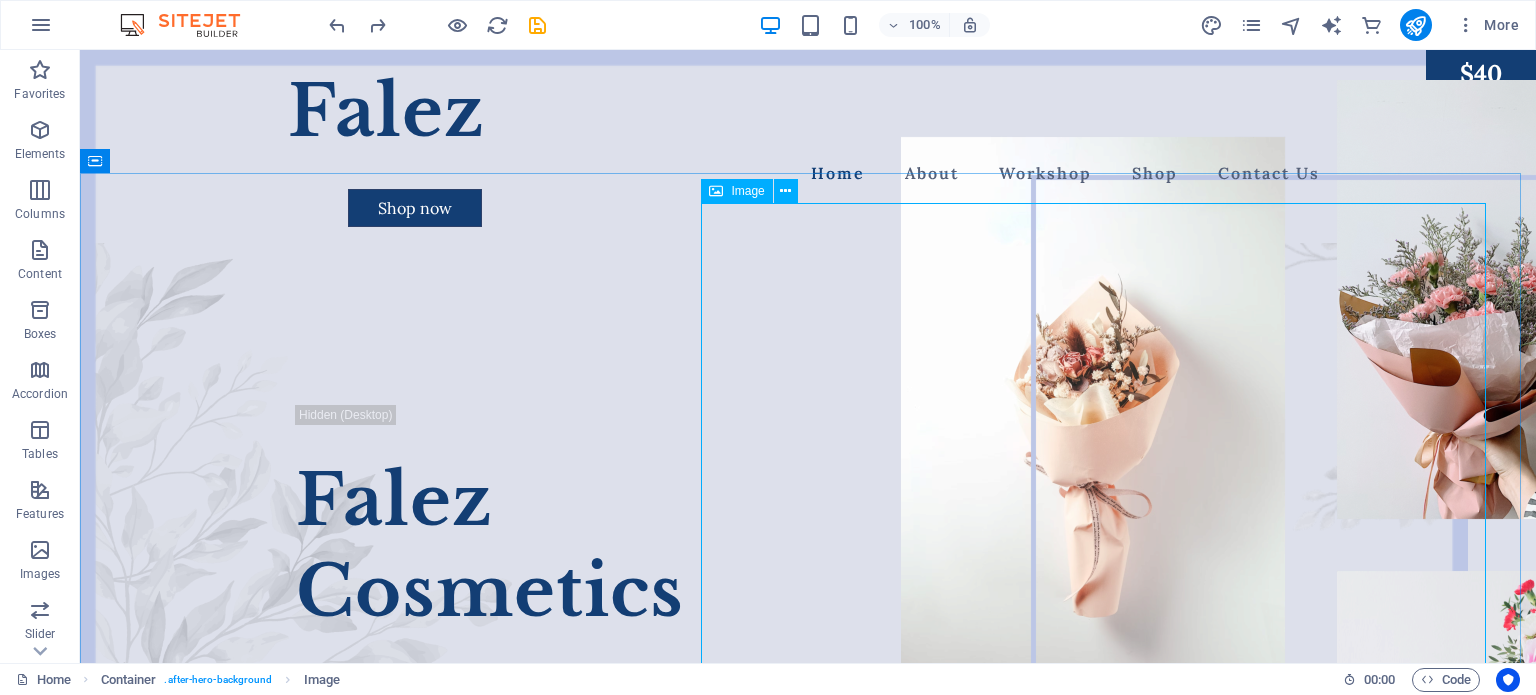 click on "Image" at bounding box center [747, 191] 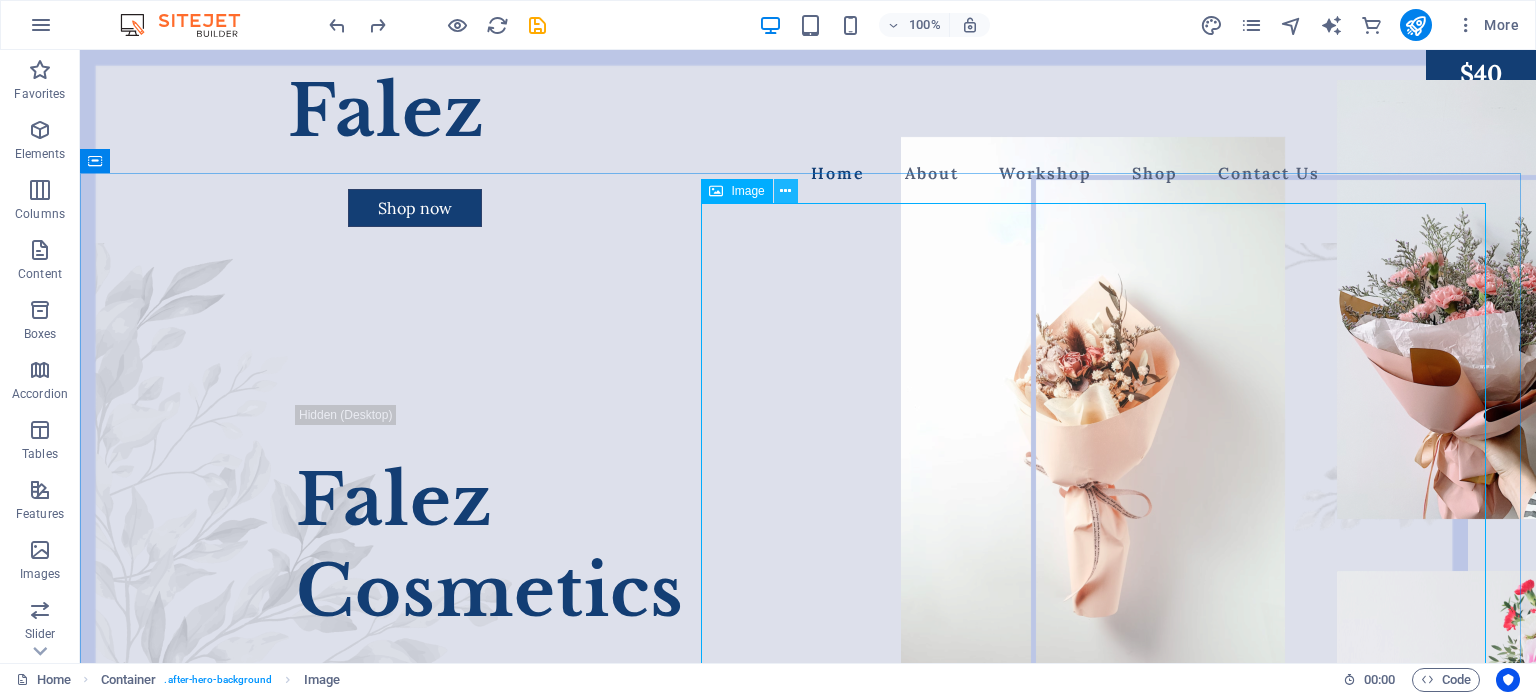 click at bounding box center (785, 191) 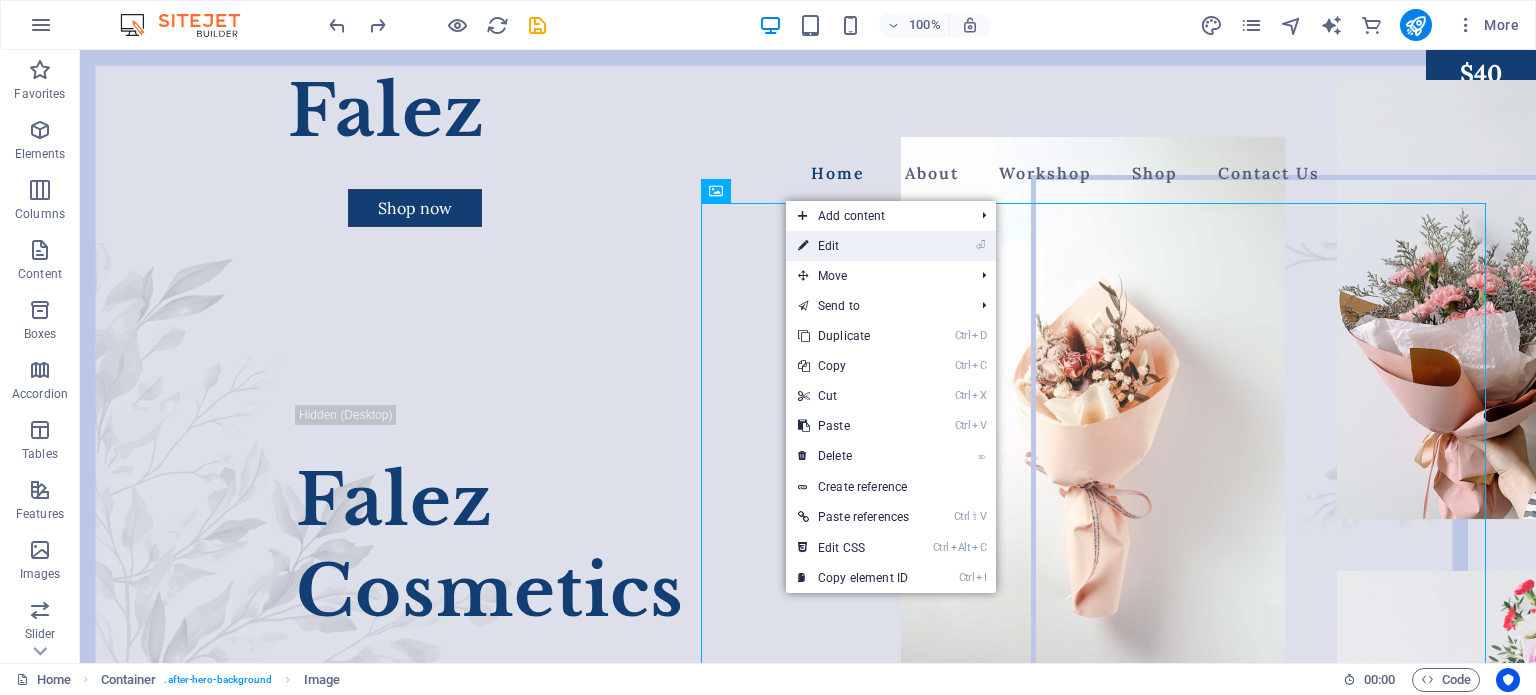 click on "⏎  Edit" at bounding box center [853, 246] 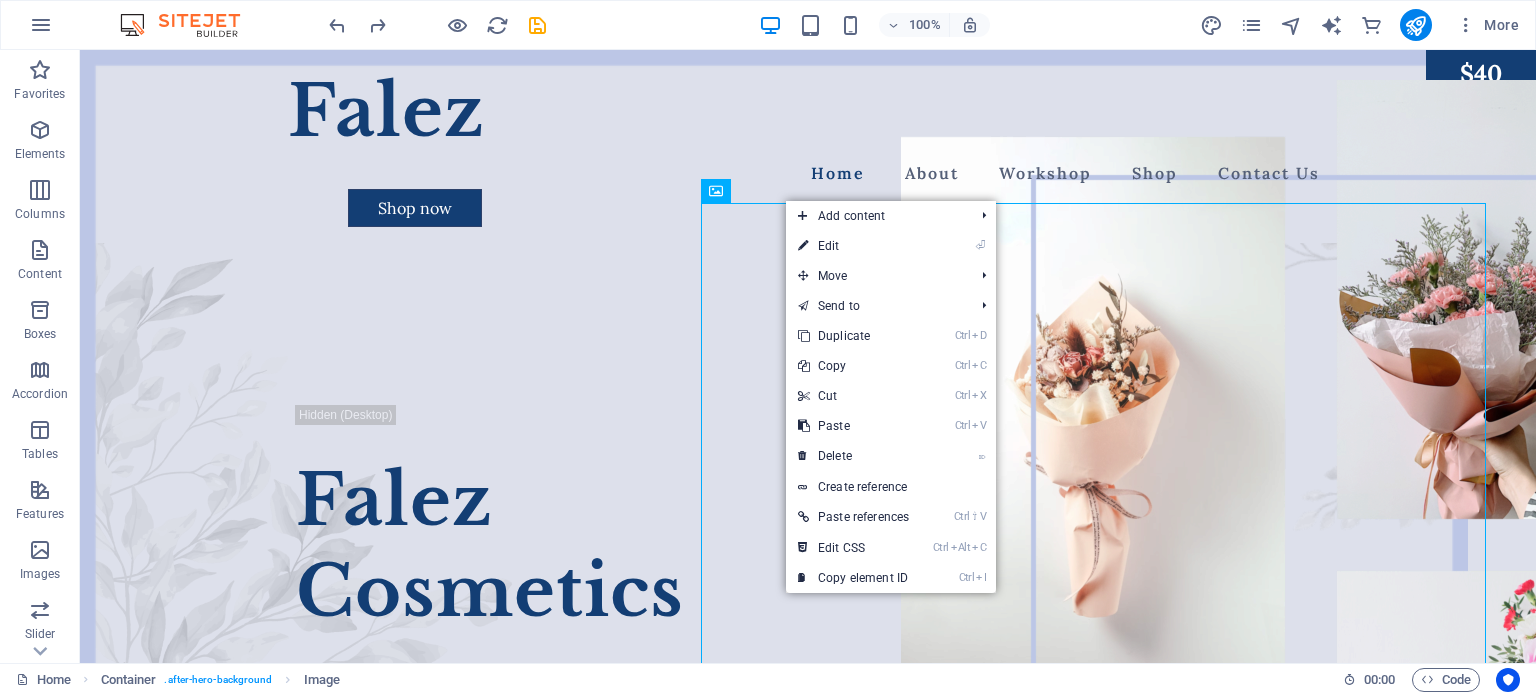 select on "px" 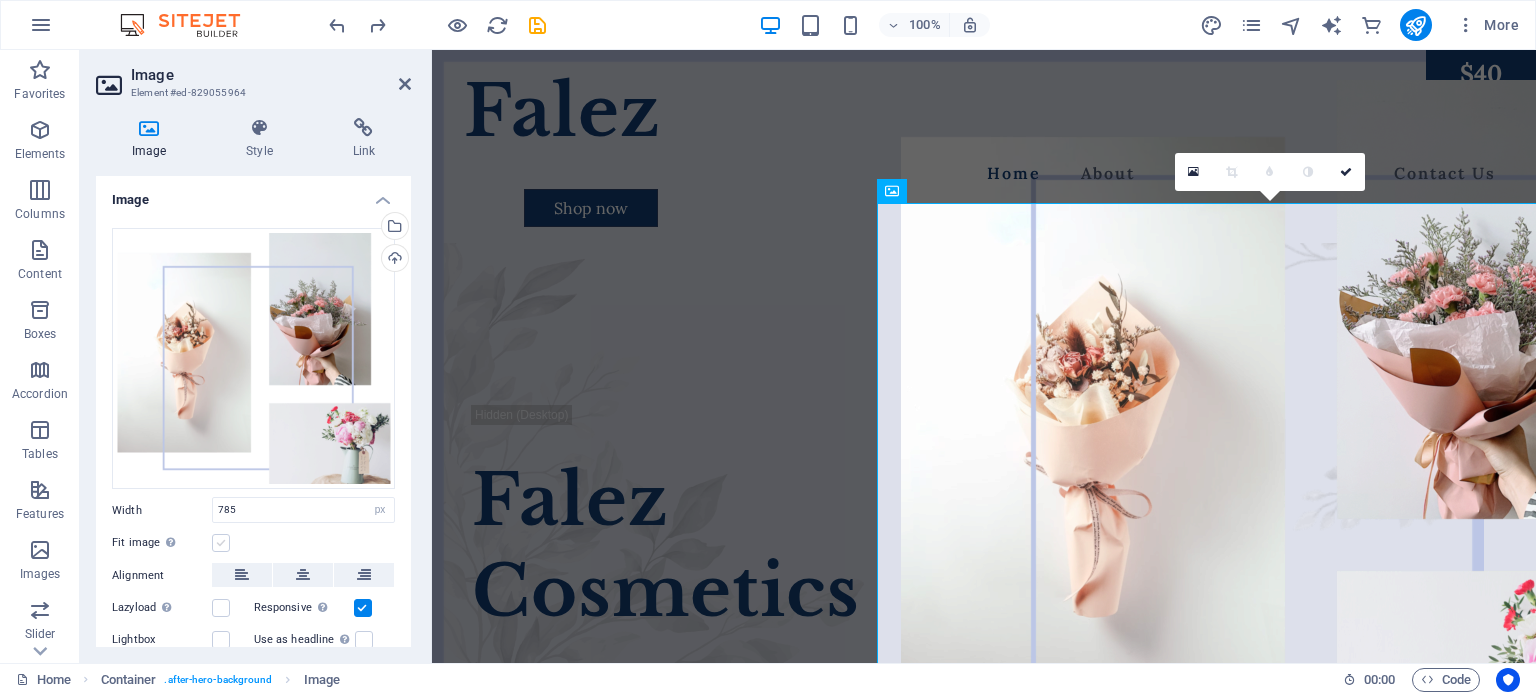 click at bounding box center (221, 543) 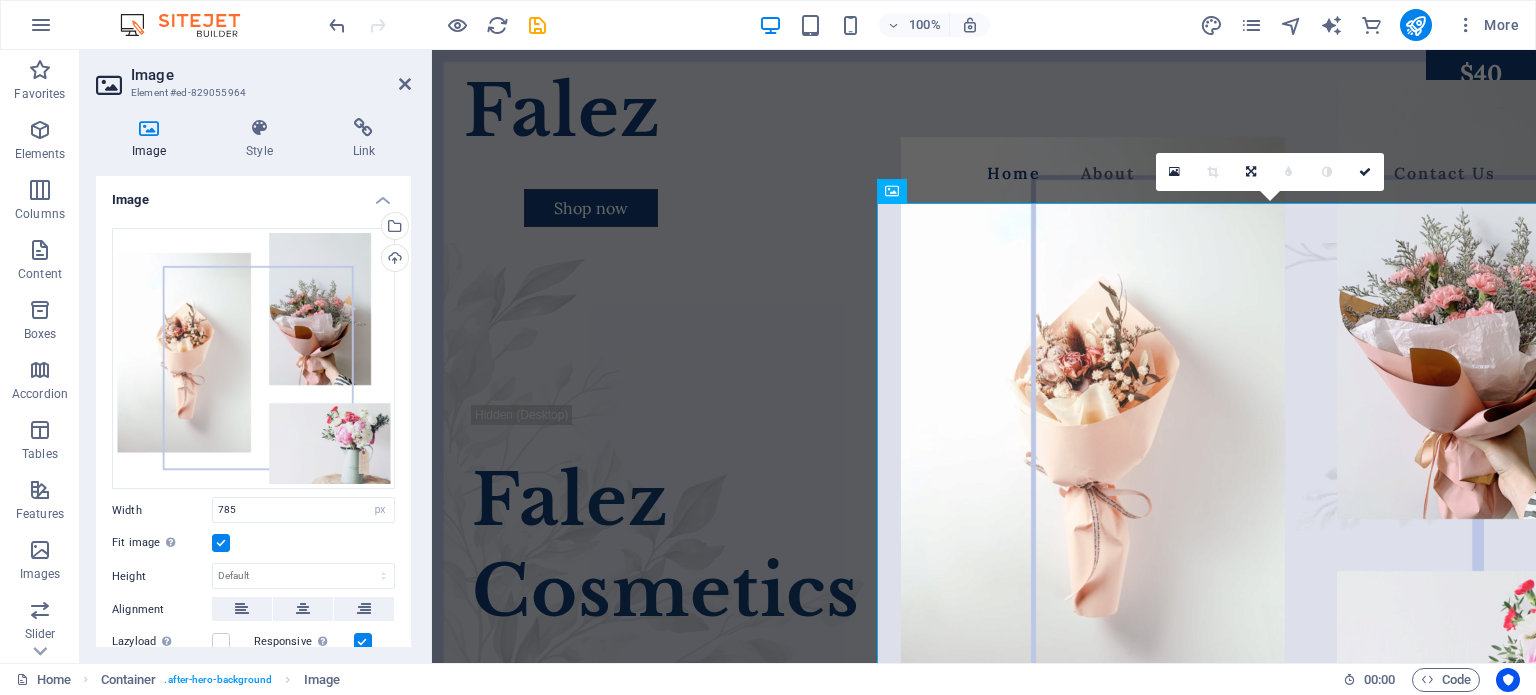 click at bounding box center (221, 543) 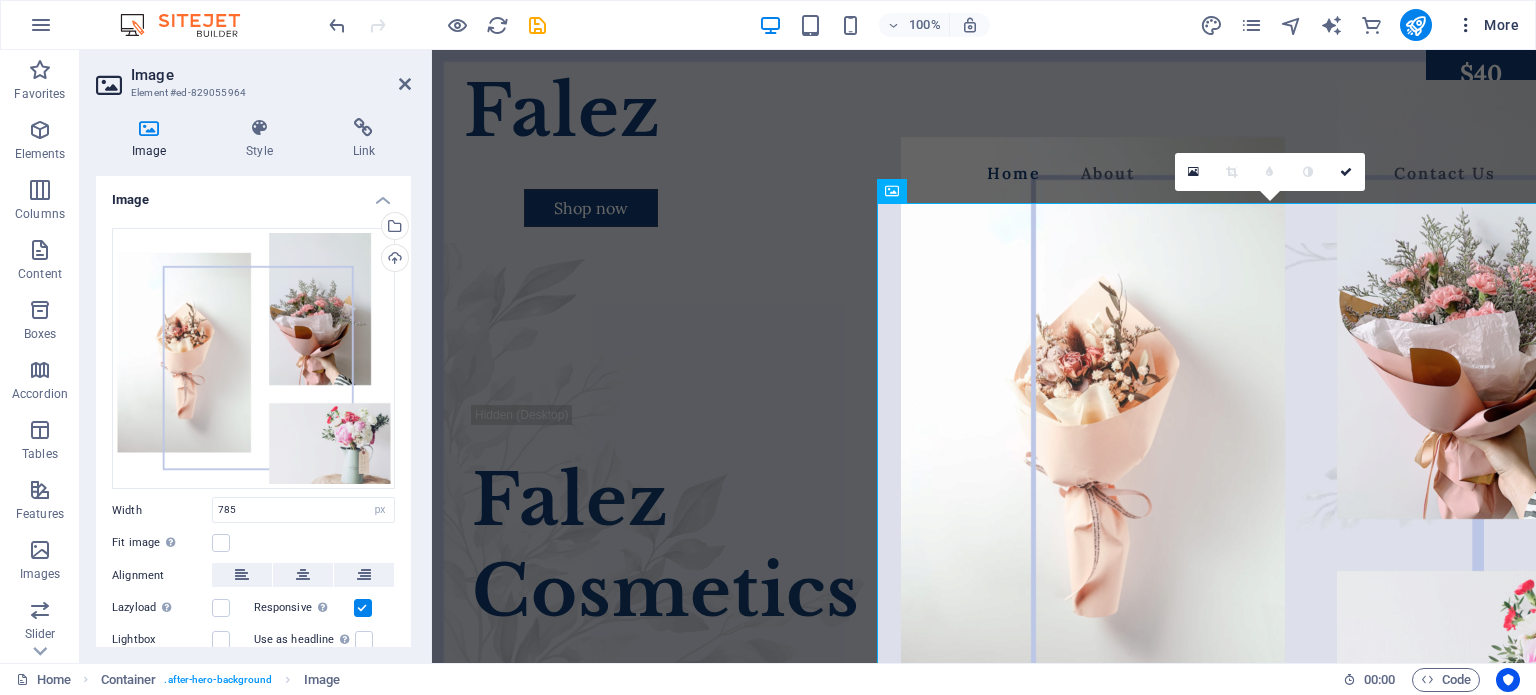 click on "More" at bounding box center [1487, 25] 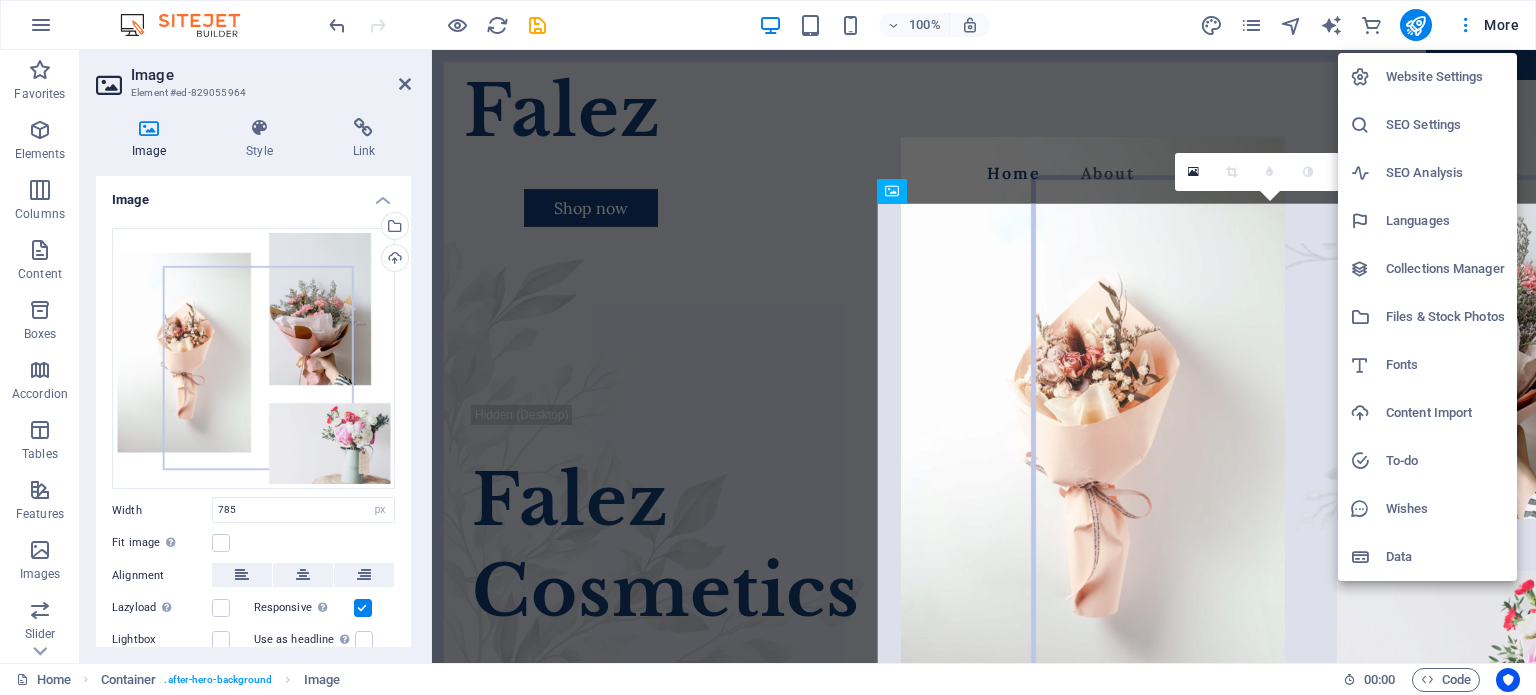 click on "Website Settings" at bounding box center (1445, 77) 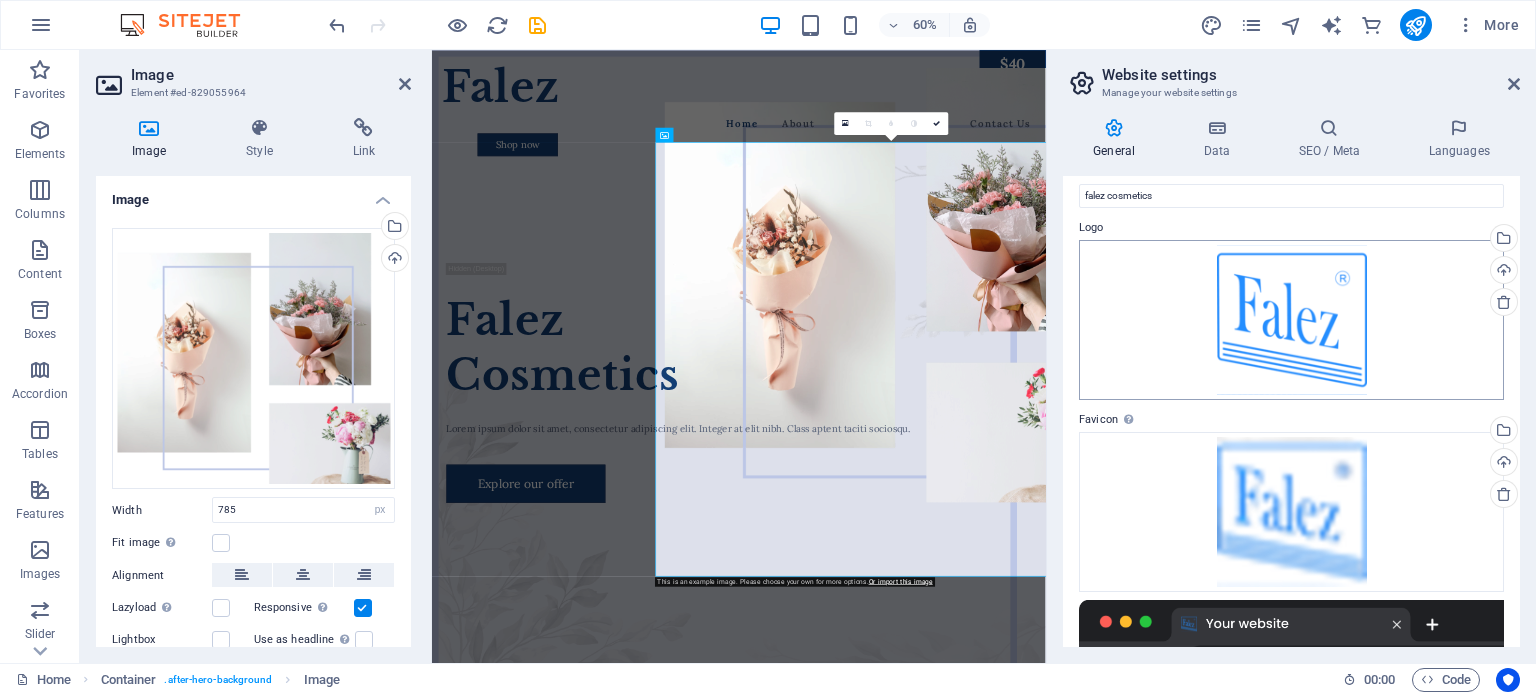 scroll, scrollTop: 0, scrollLeft: 0, axis: both 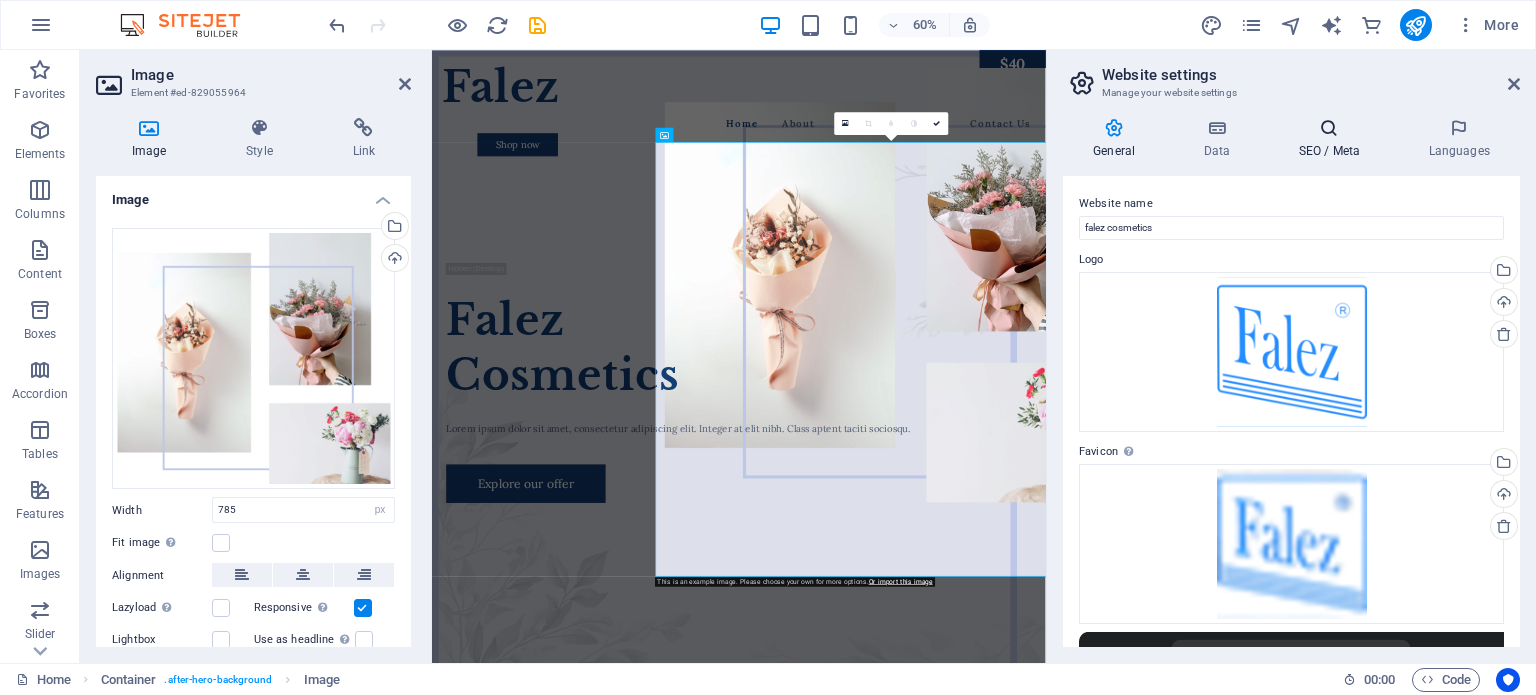click on "SEO / Meta" at bounding box center (1333, 139) 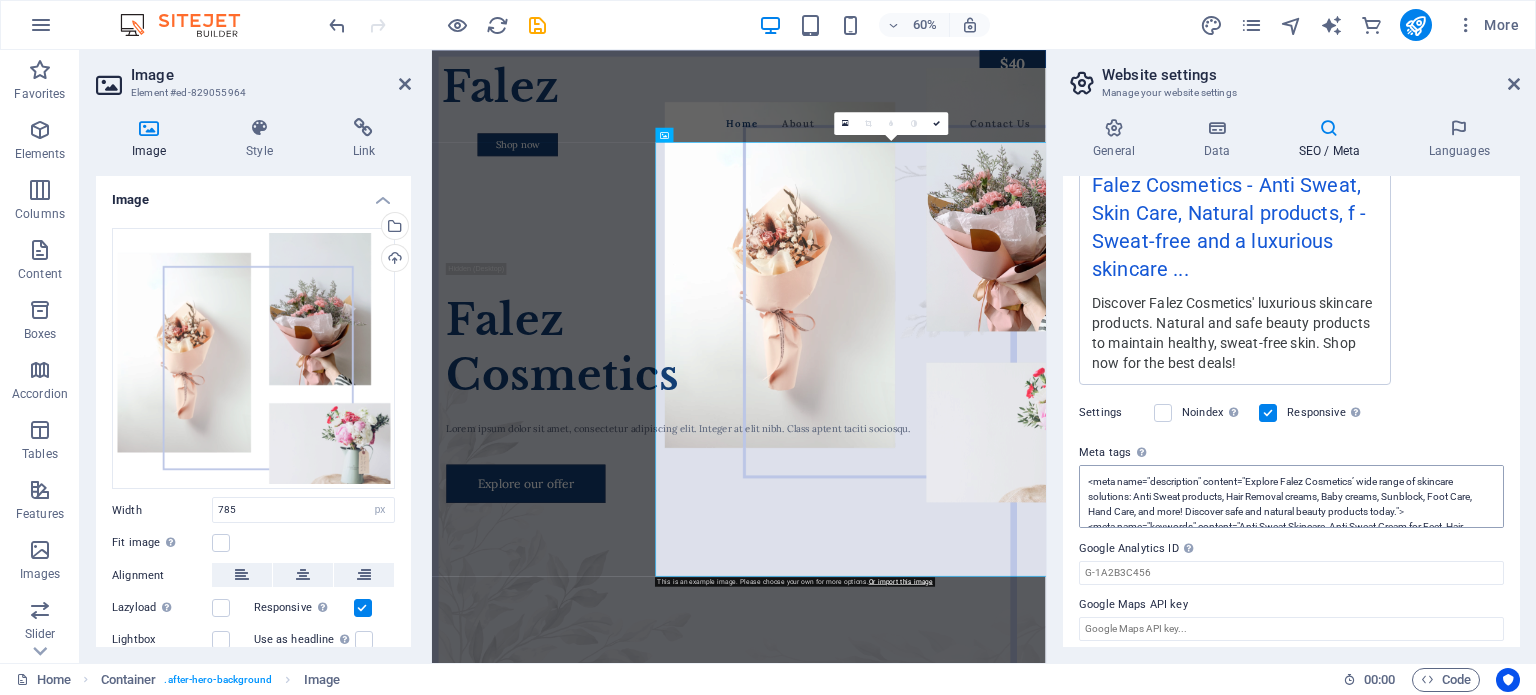 scroll, scrollTop: 407, scrollLeft: 0, axis: vertical 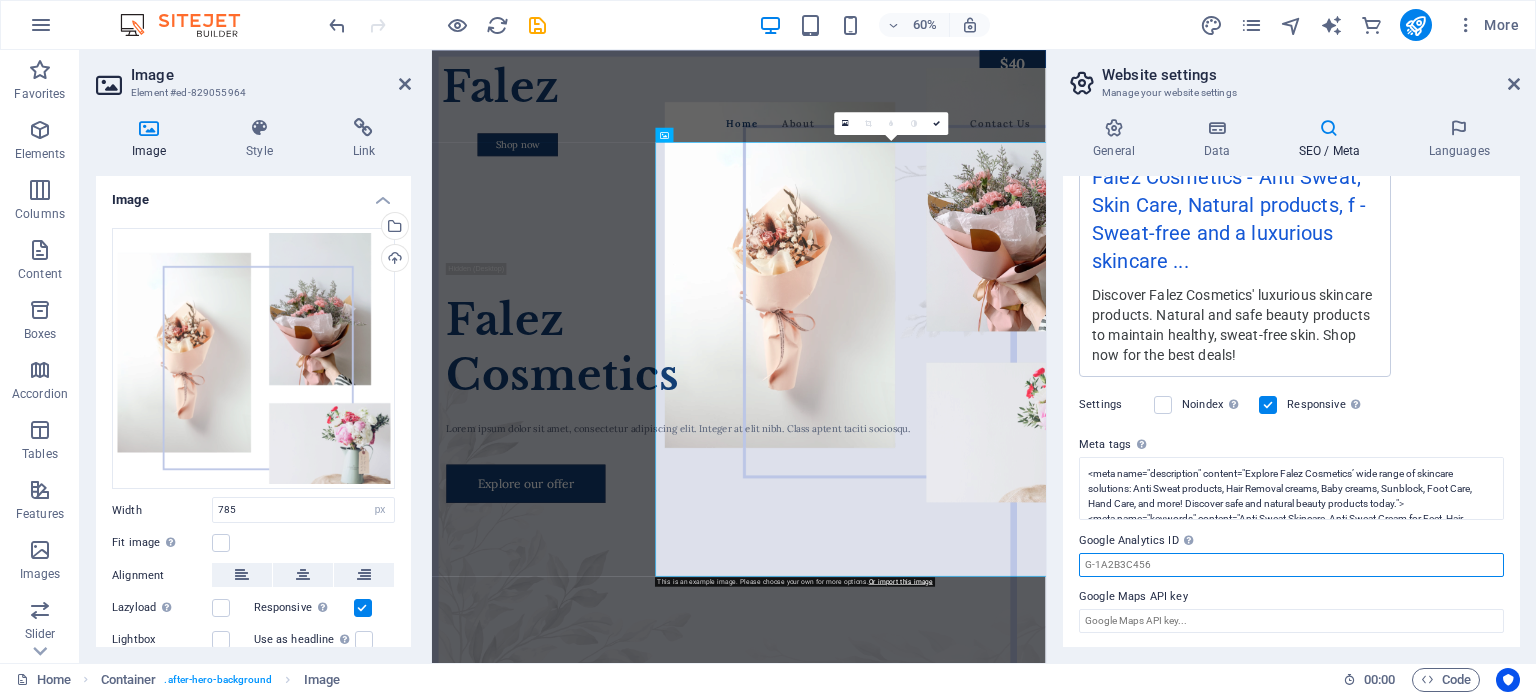 click on "Google Analytics ID Please only add the Google Analytics ID. We automatically include the ID in the tracking snippet. The Analytics ID looks similar to e.g. G-1A2B3C456" at bounding box center (1291, 565) 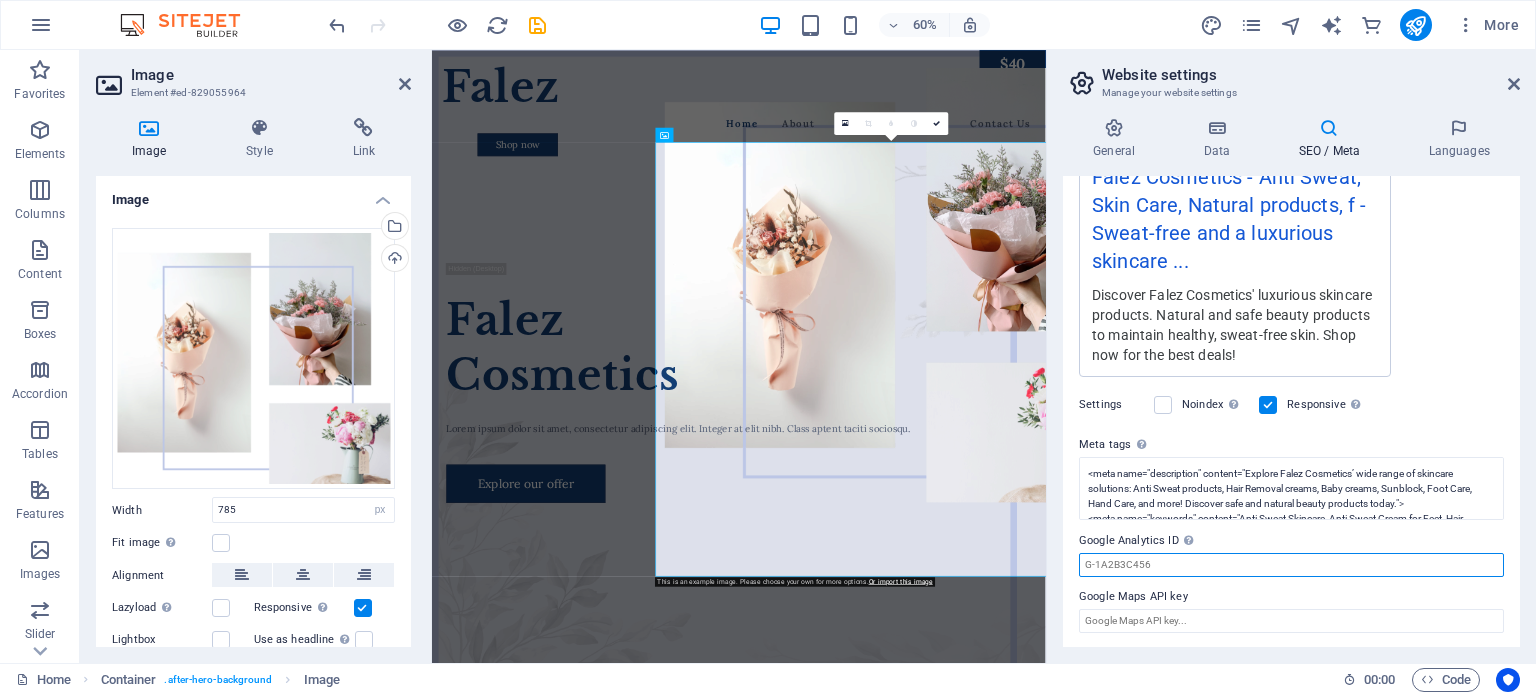 paste on "G-M89MTQM5DL" 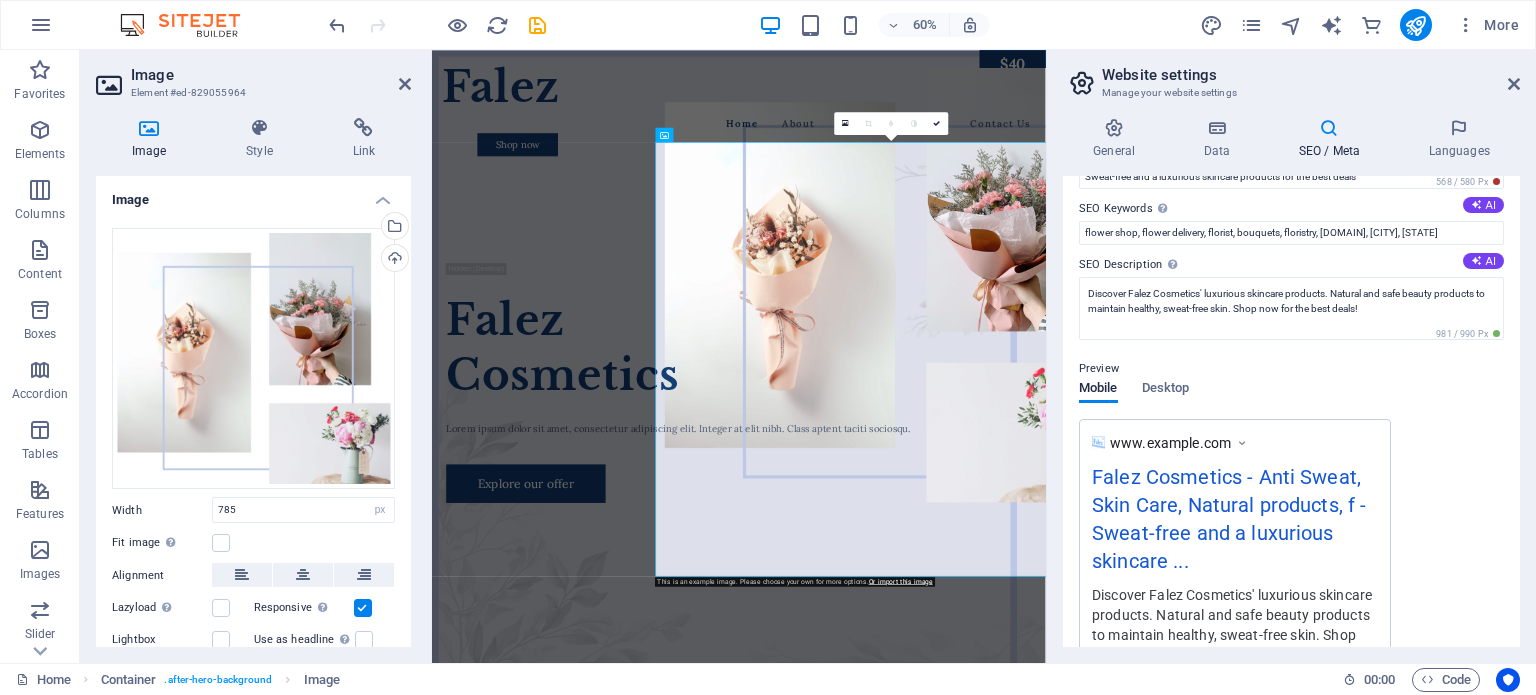 scroll, scrollTop: 407, scrollLeft: 0, axis: vertical 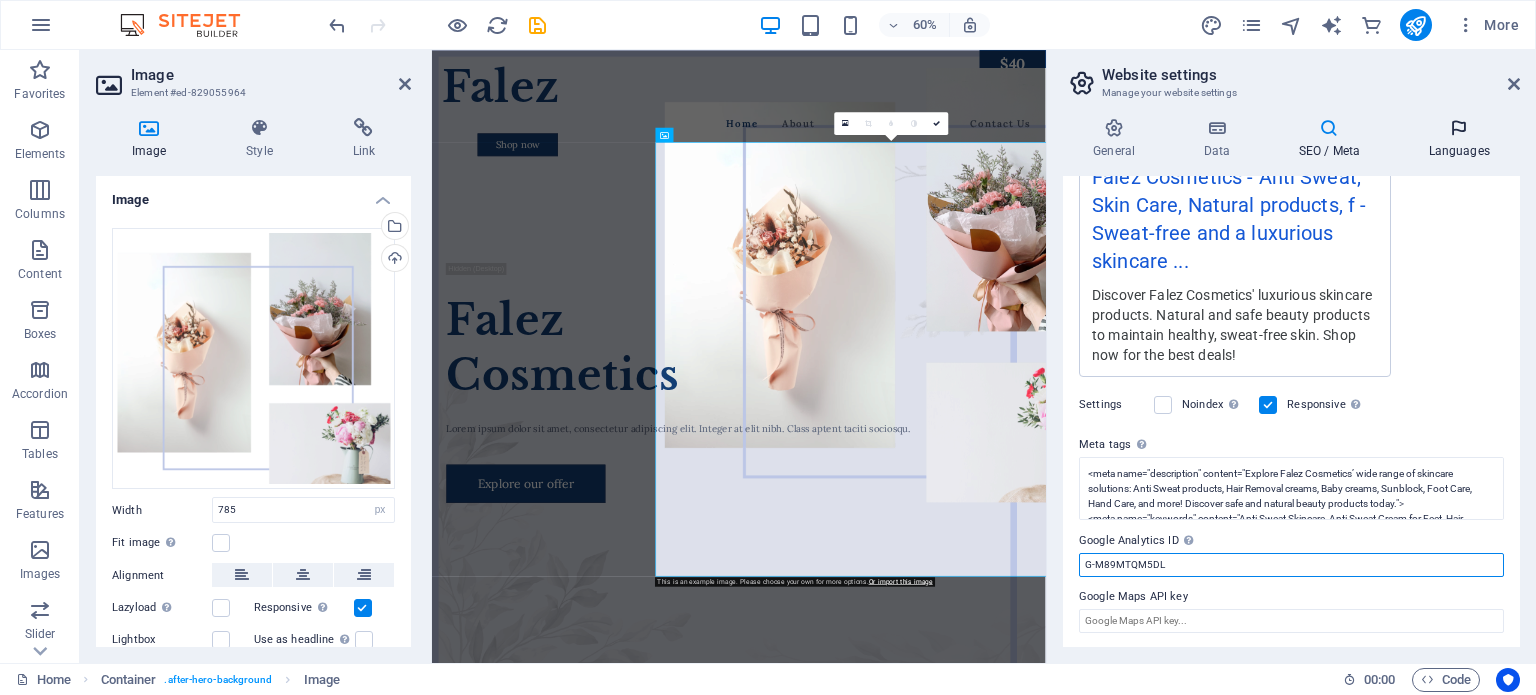 type on "G-M89MTQM5DL" 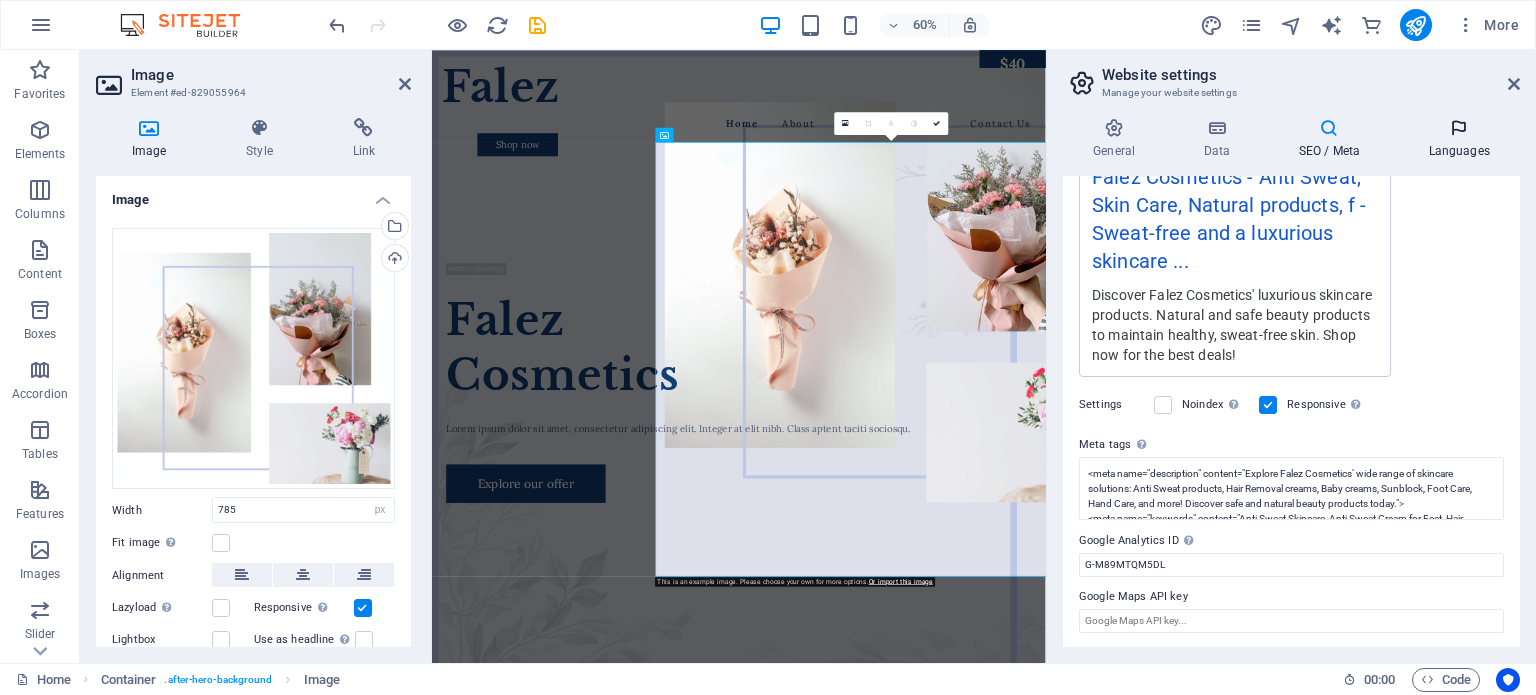 click on "Languages" at bounding box center [1459, 139] 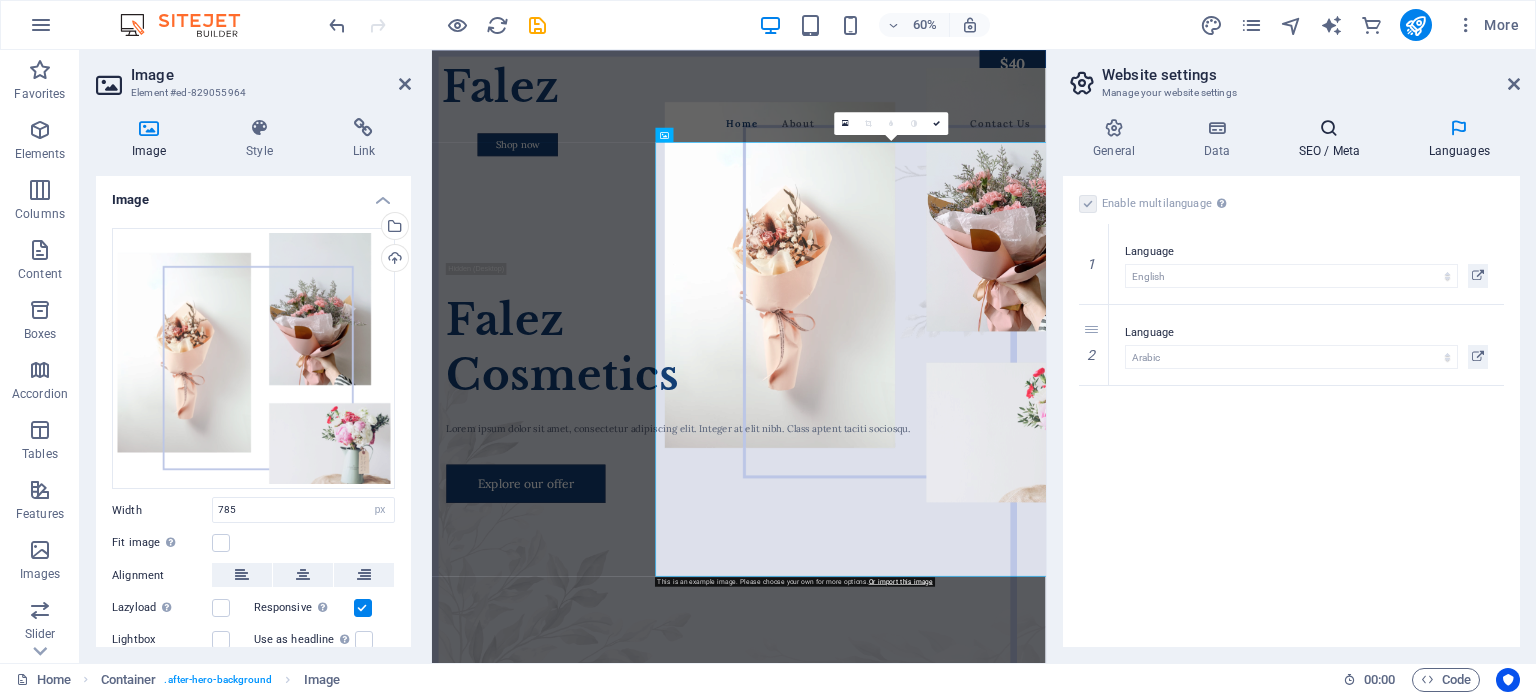 click at bounding box center [1329, 128] 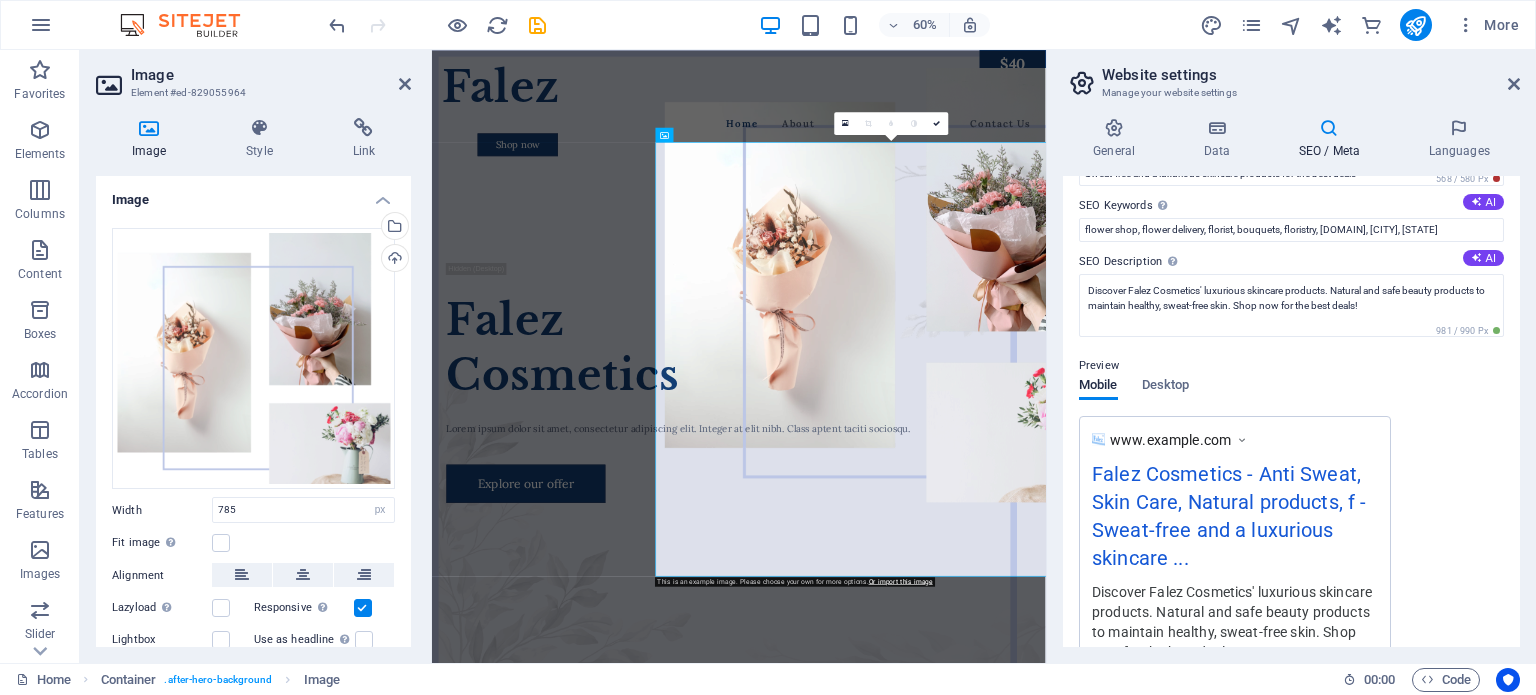 scroll, scrollTop: 0, scrollLeft: 0, axis: both 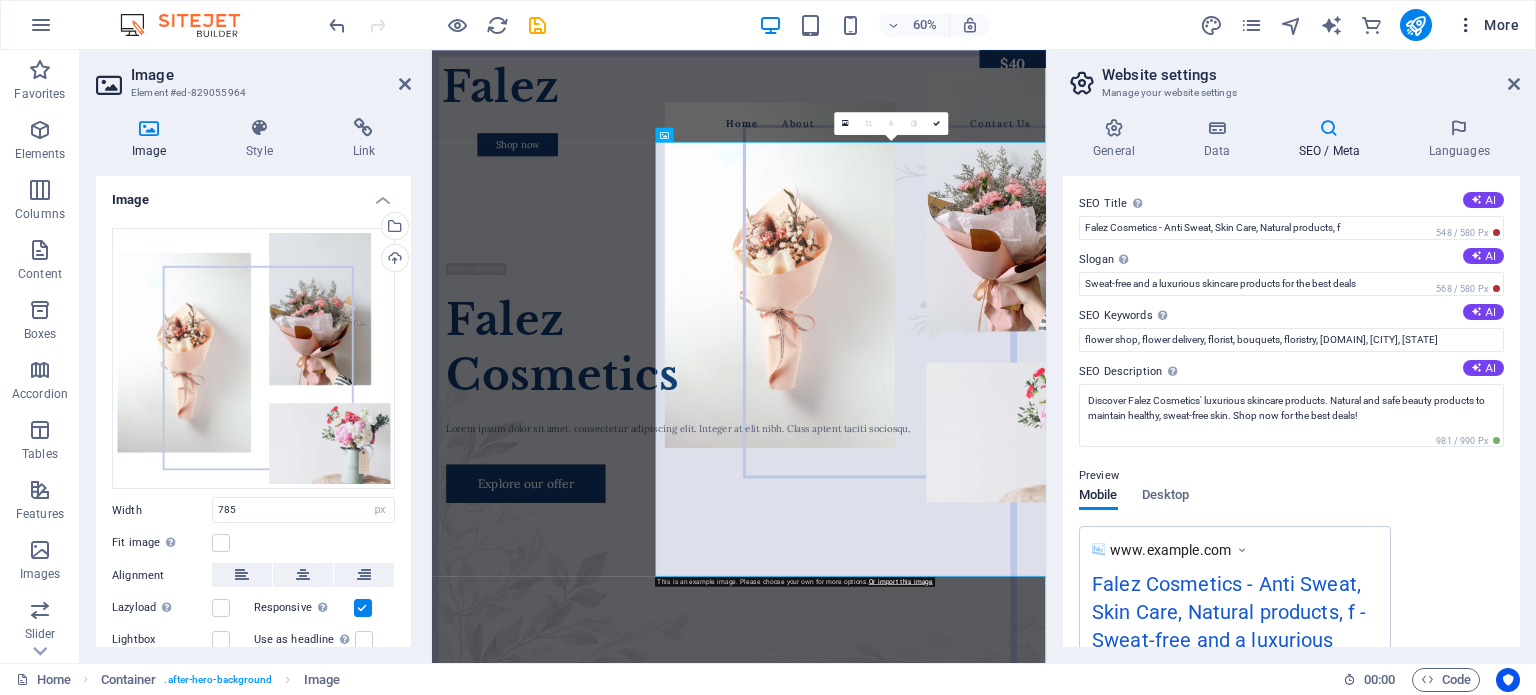 click at bounding box center (1466, 25) 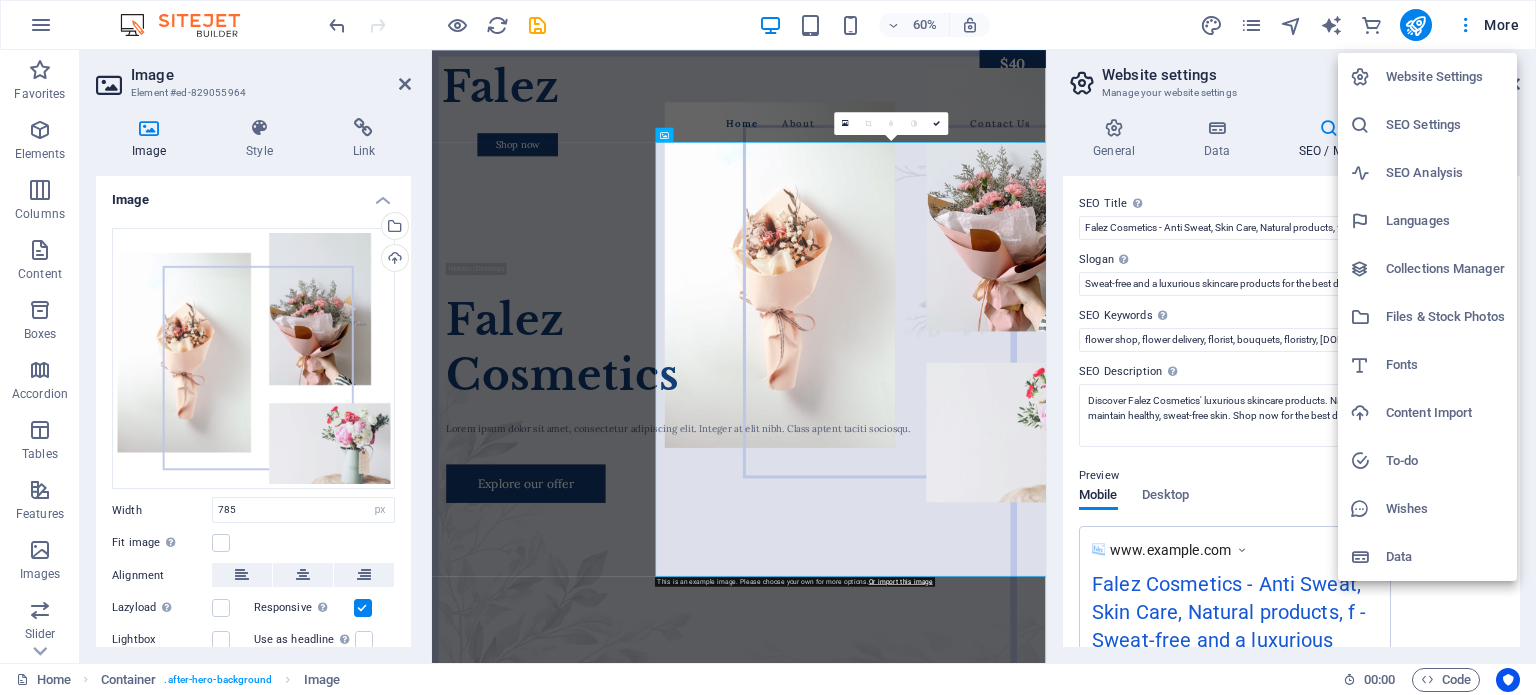 click on "Website Settings" at bounding box center [1445, 77] 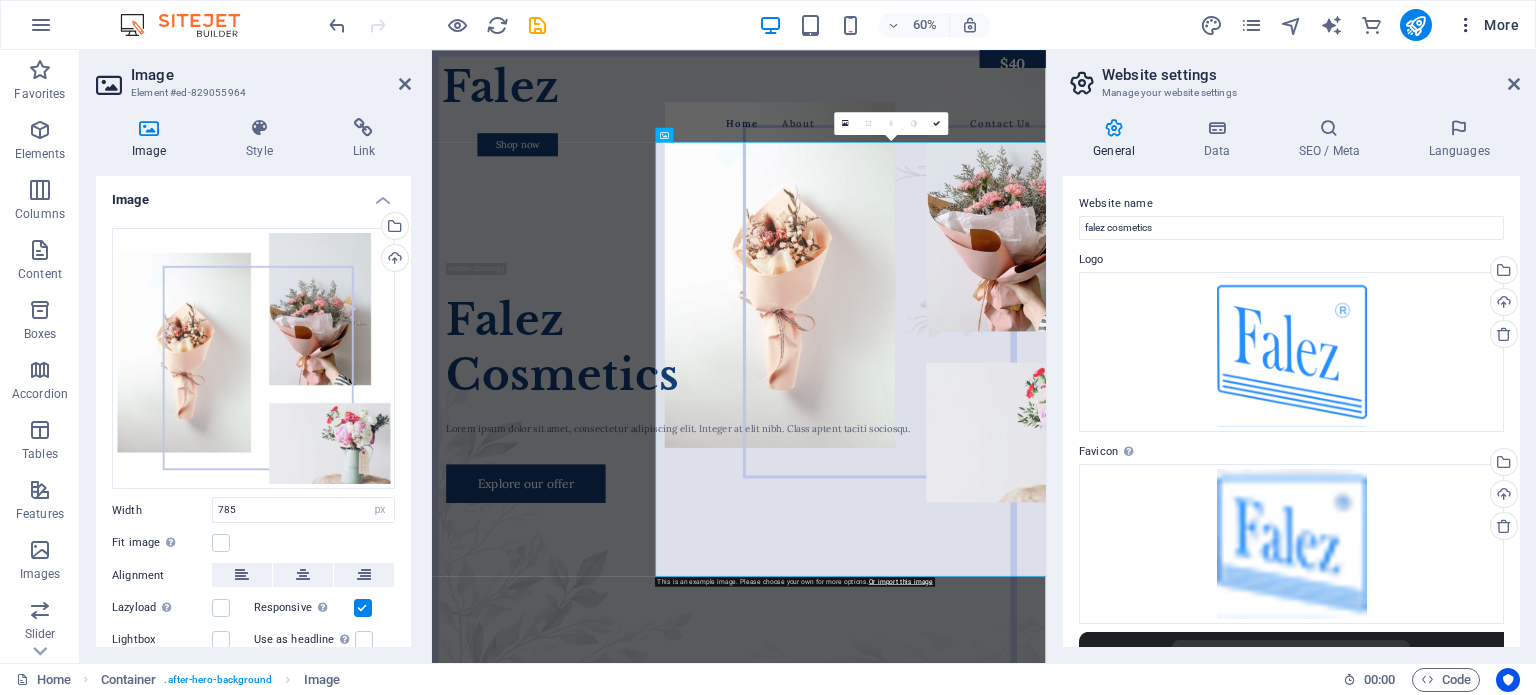 click on "More" at bounding box center (1487, 25) 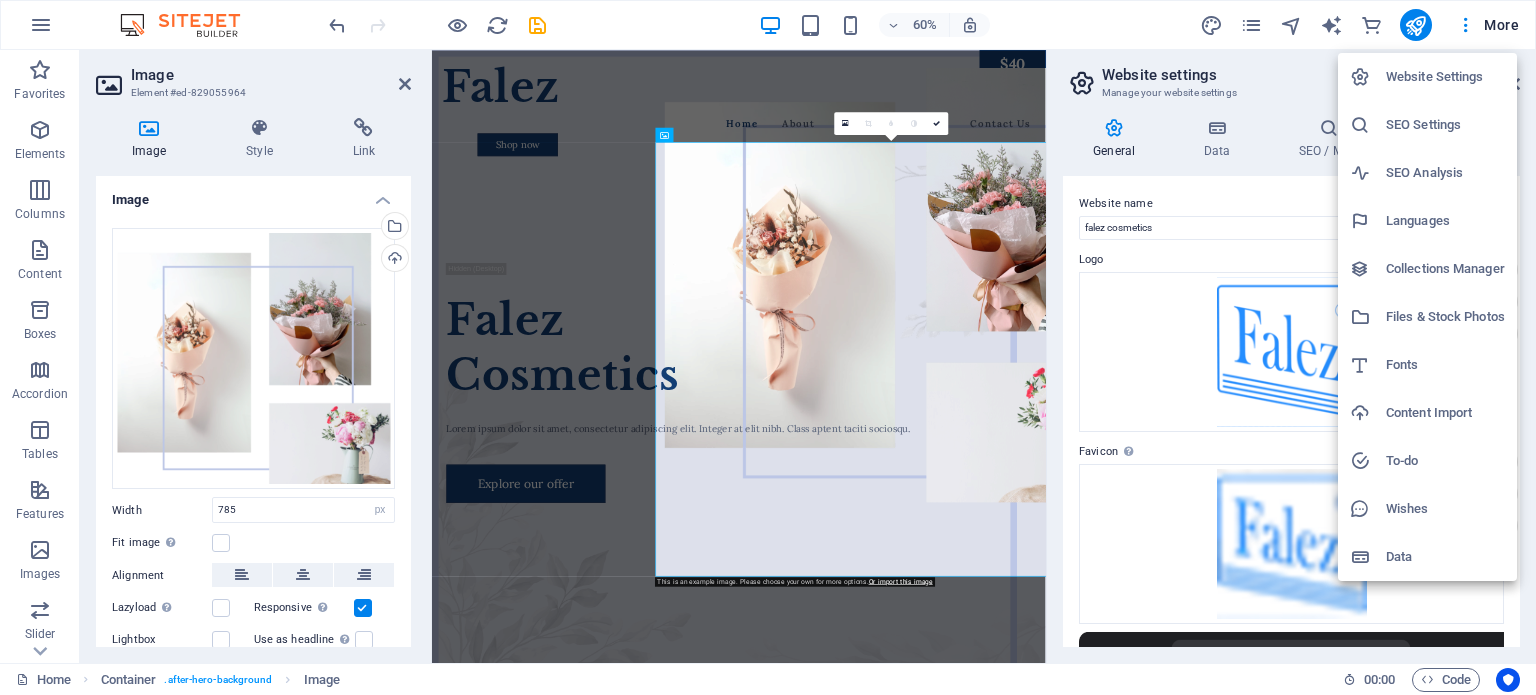 click at bounding box center [768, 347] 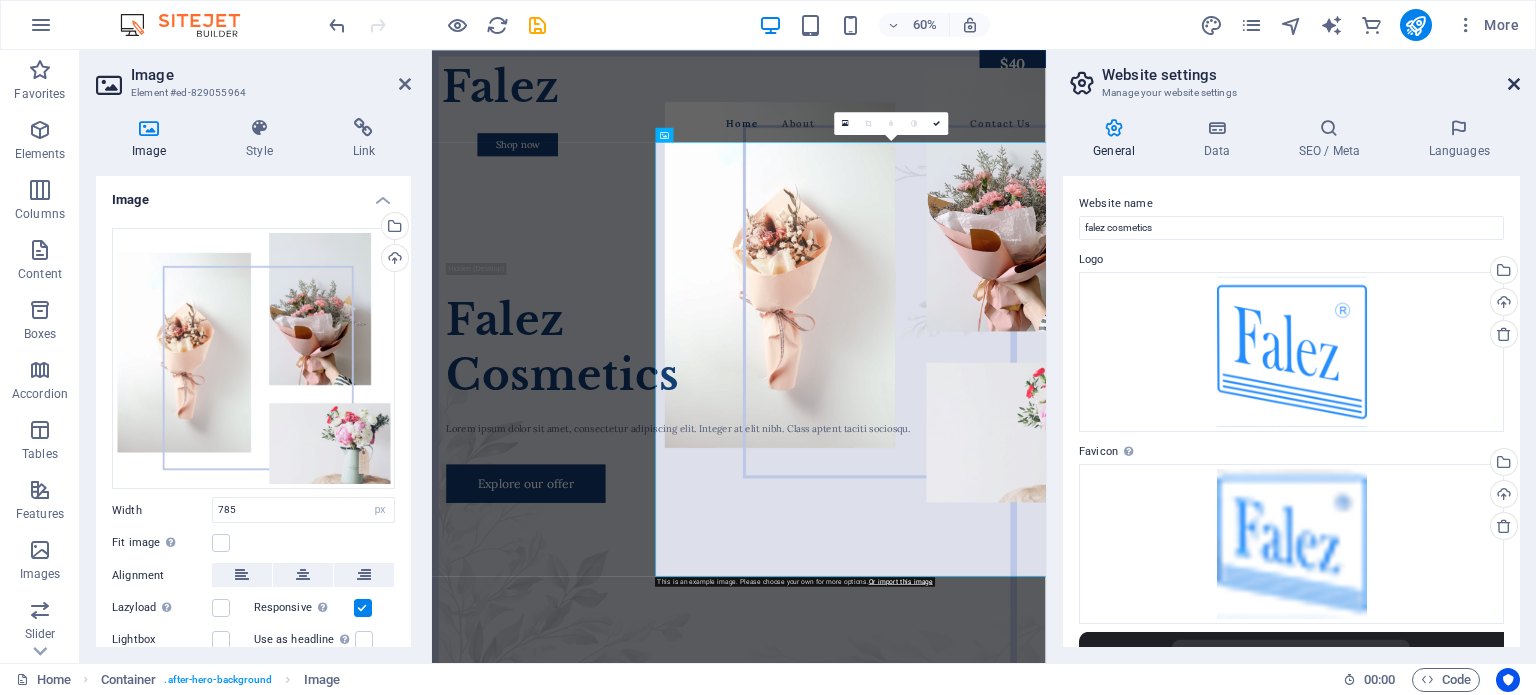 click at bounding box center [1514, 84] 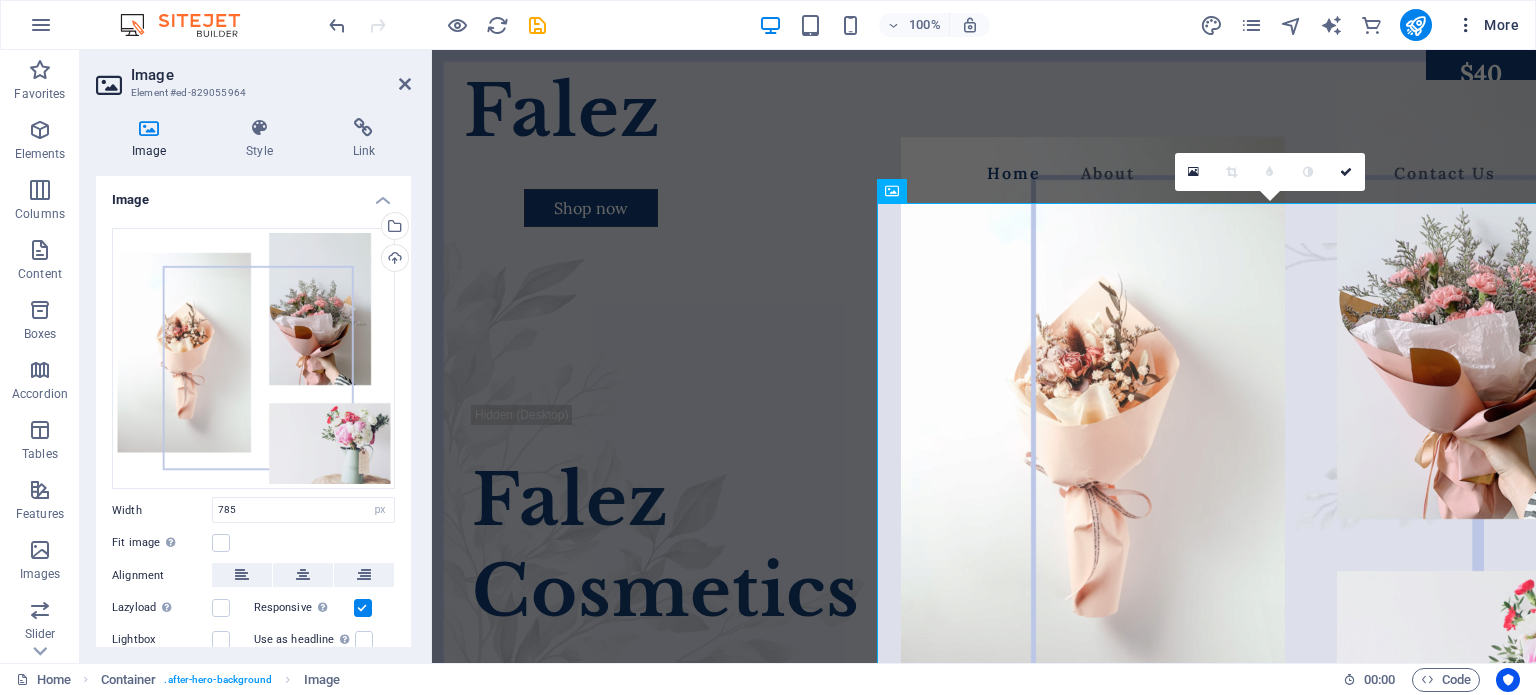 click at bounding box center (1466, 25) 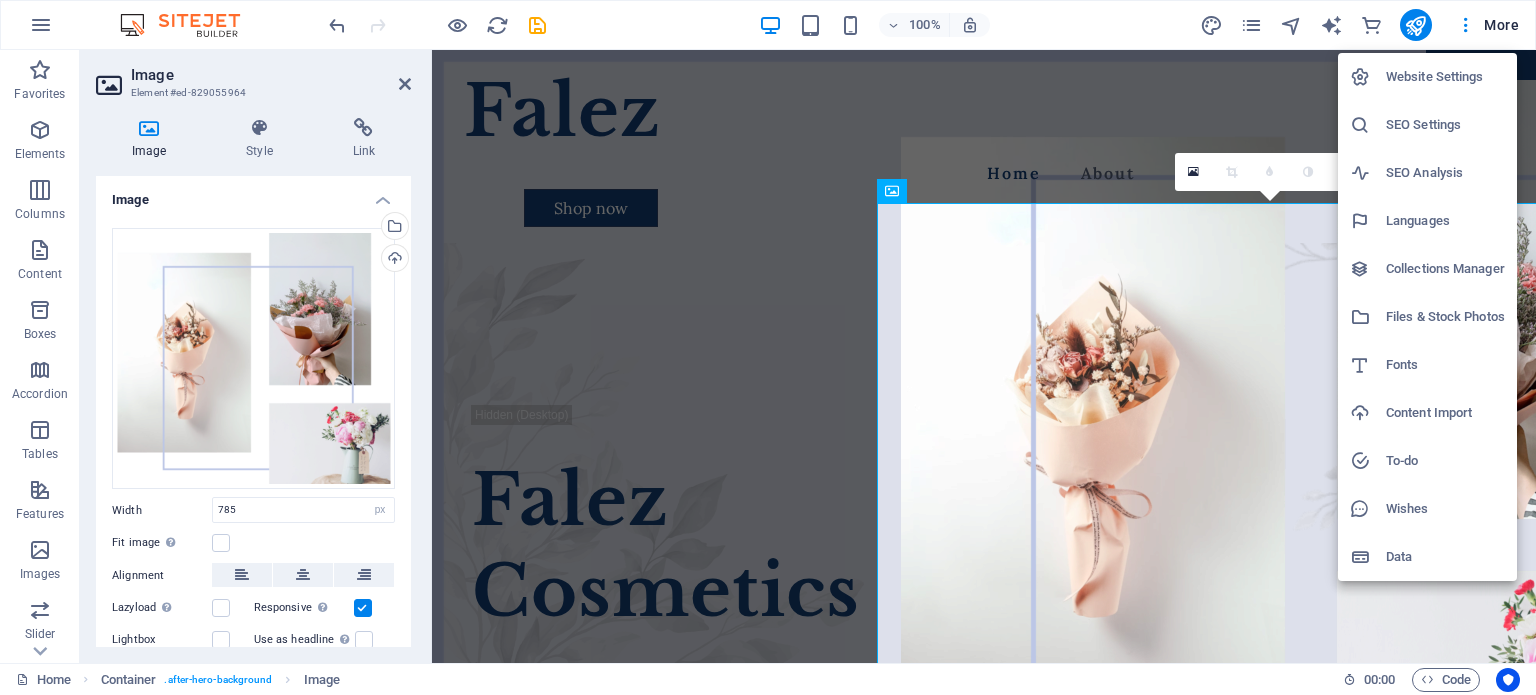 click on "SEO Analysis" at bounding box center (1445, 173) 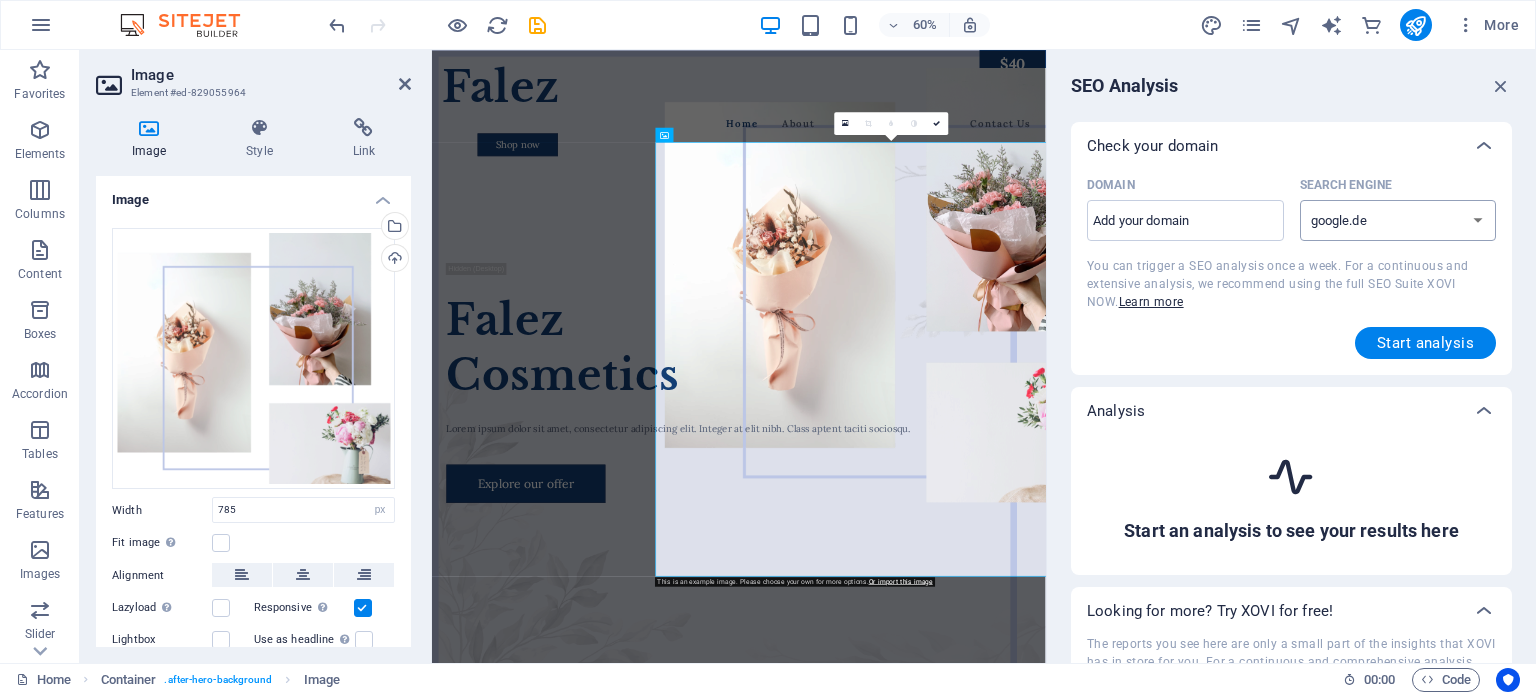 select on "google.com" 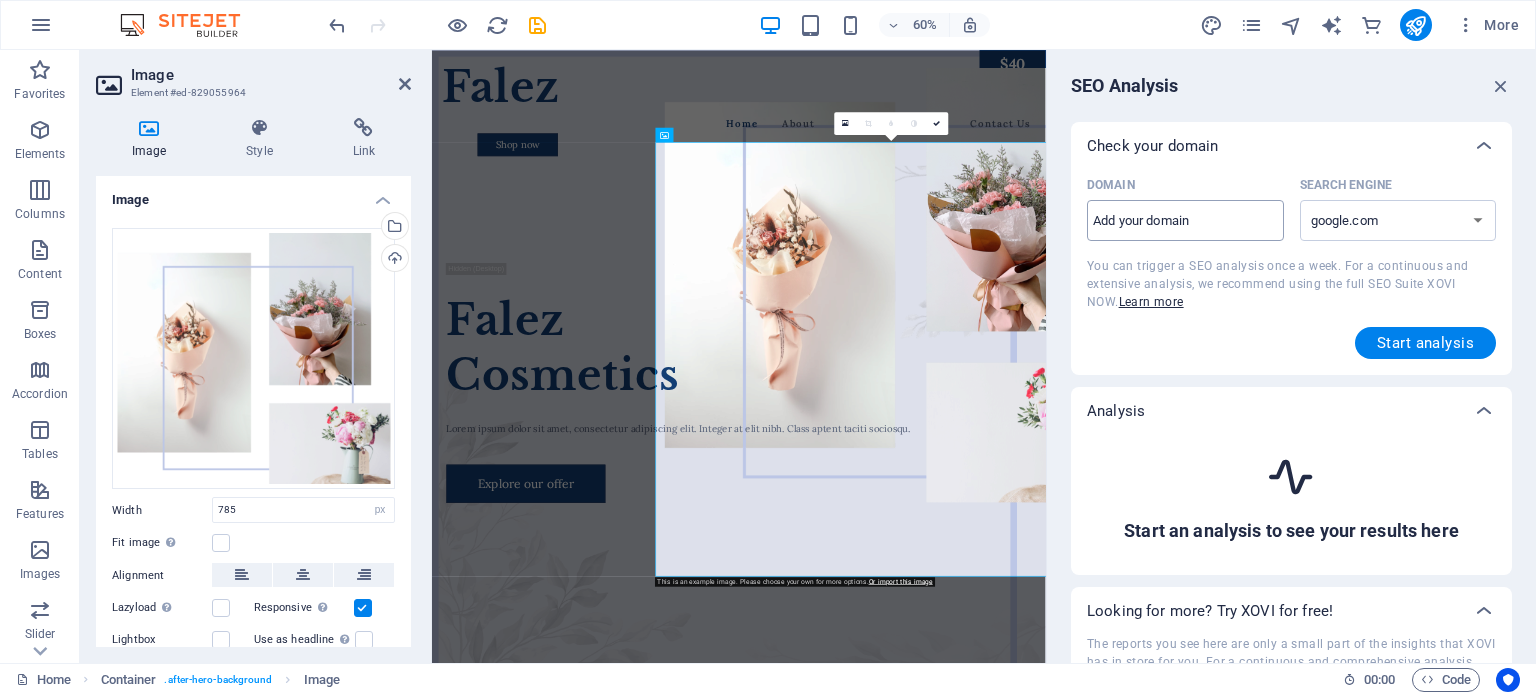click on "Domain ​" at bounding box center [1185, 221] 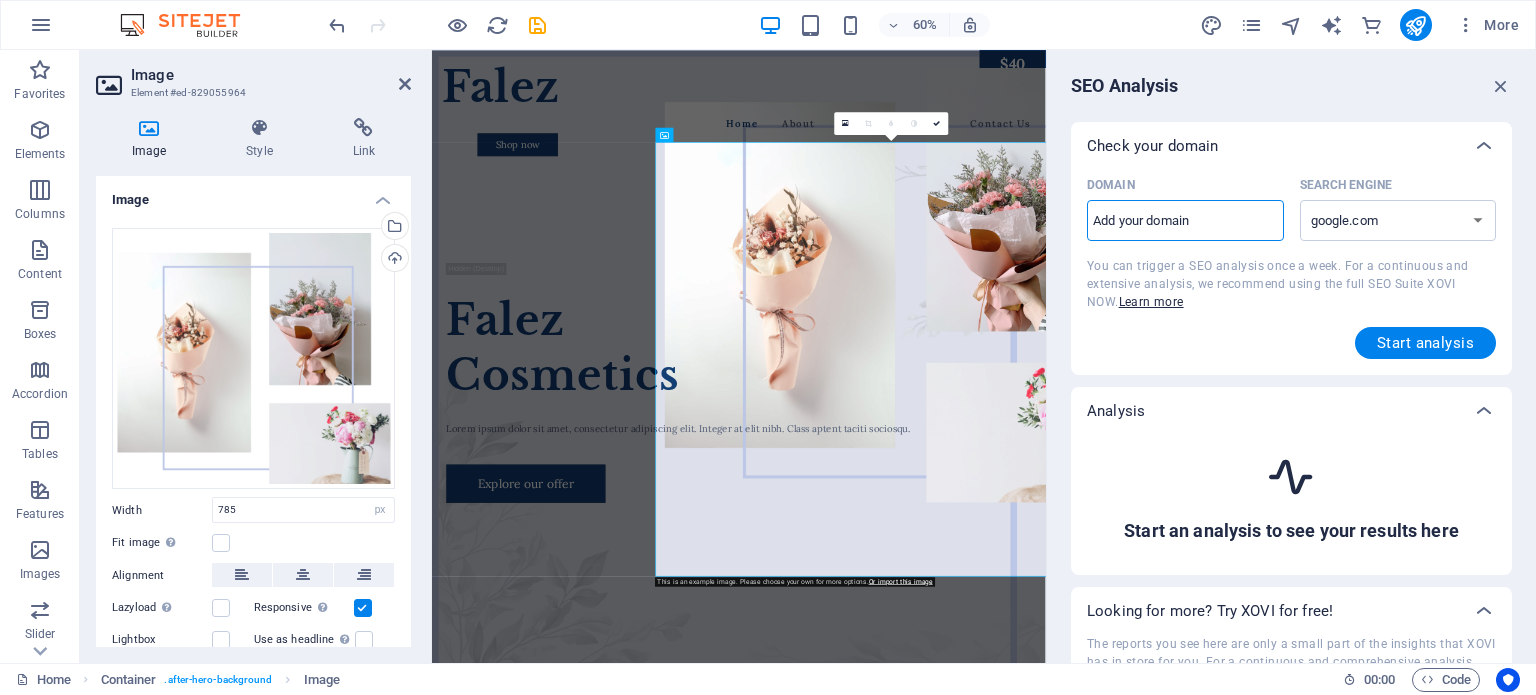 type on "[DOMAIN]" 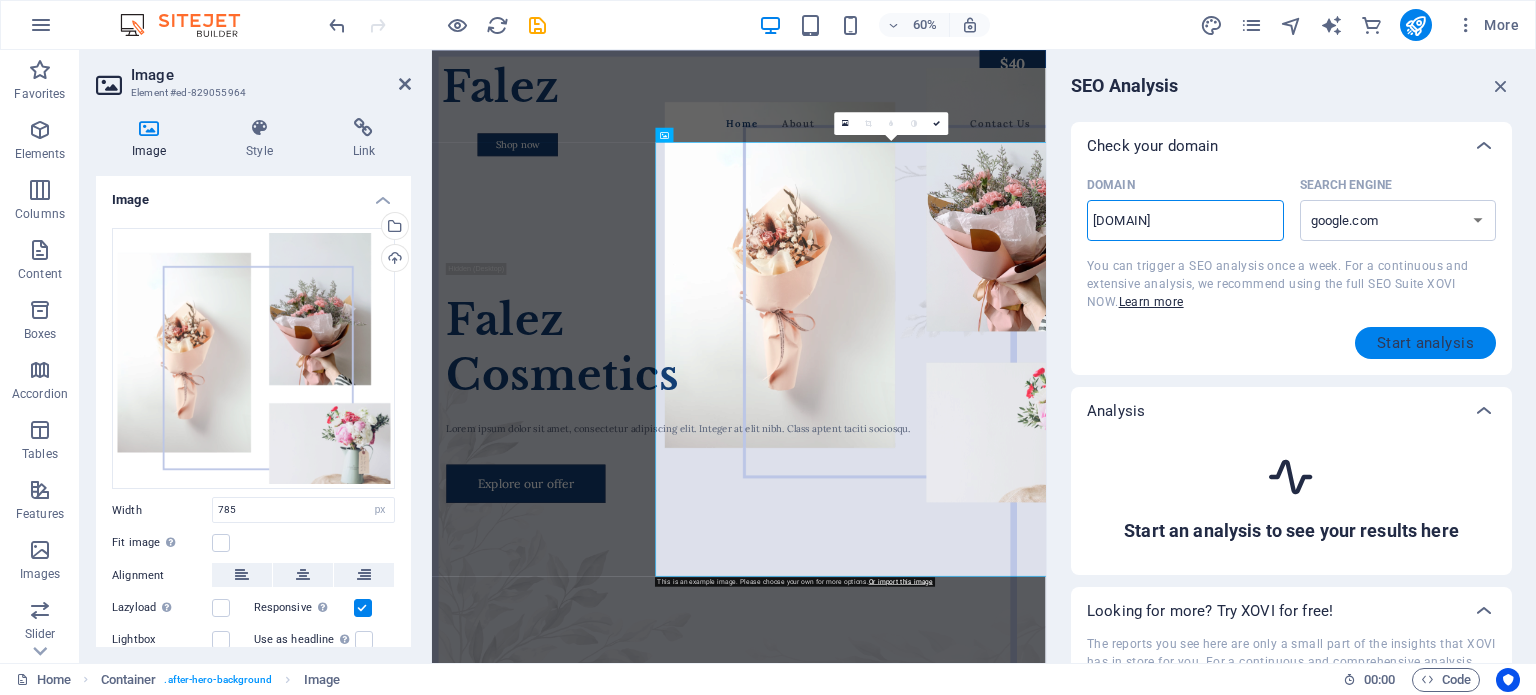 click on "Start analysis" at bounding box center [1425, 343] 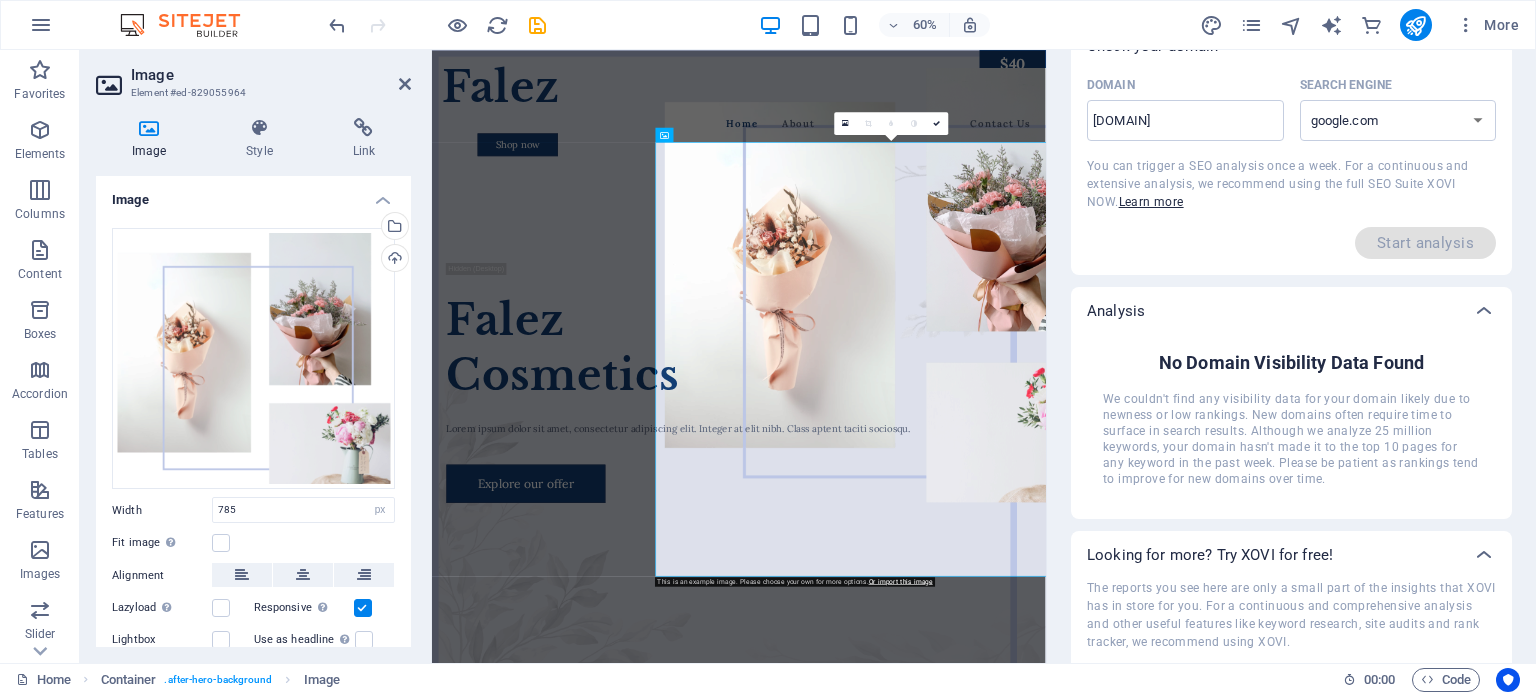 scroll, scrollTop: 205, scrollLeft: 0, axis: vertical 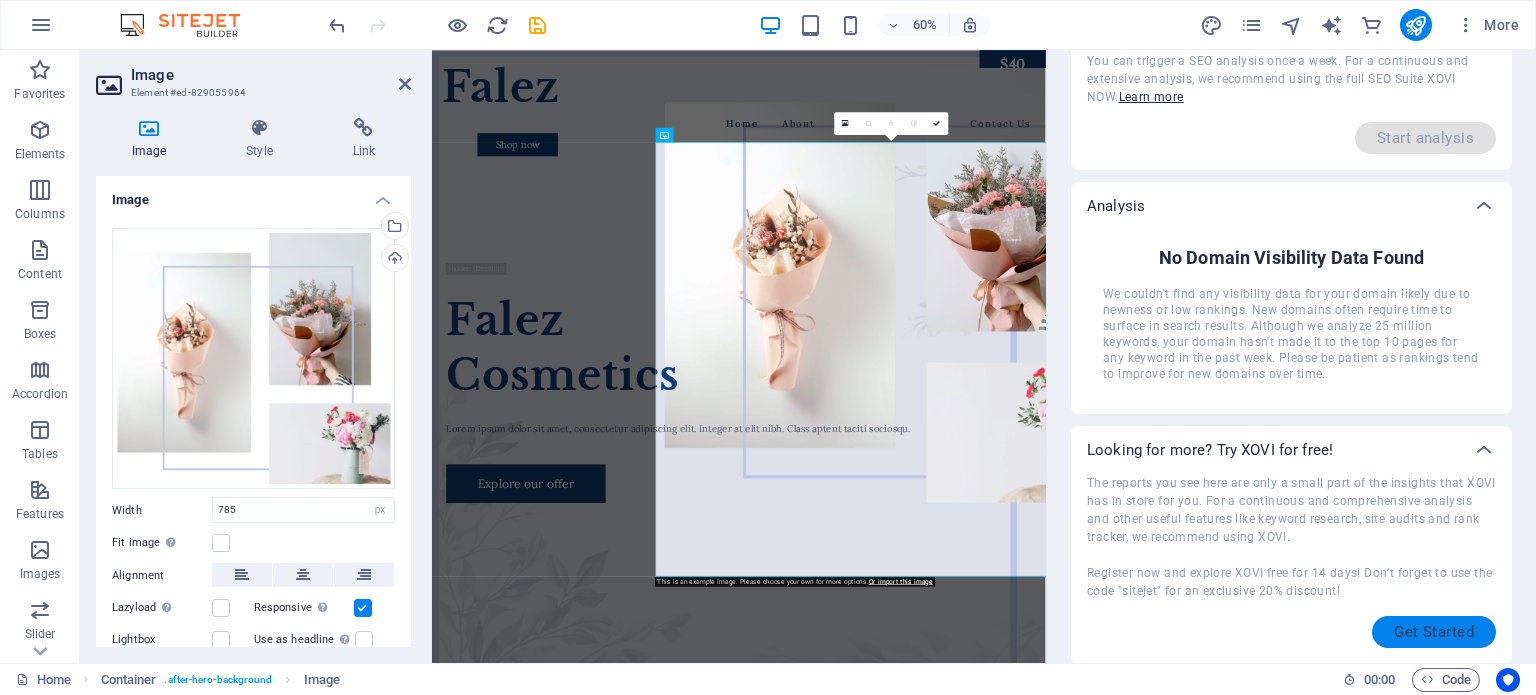 click on "Get Started" at bounding box center (1434, 632) 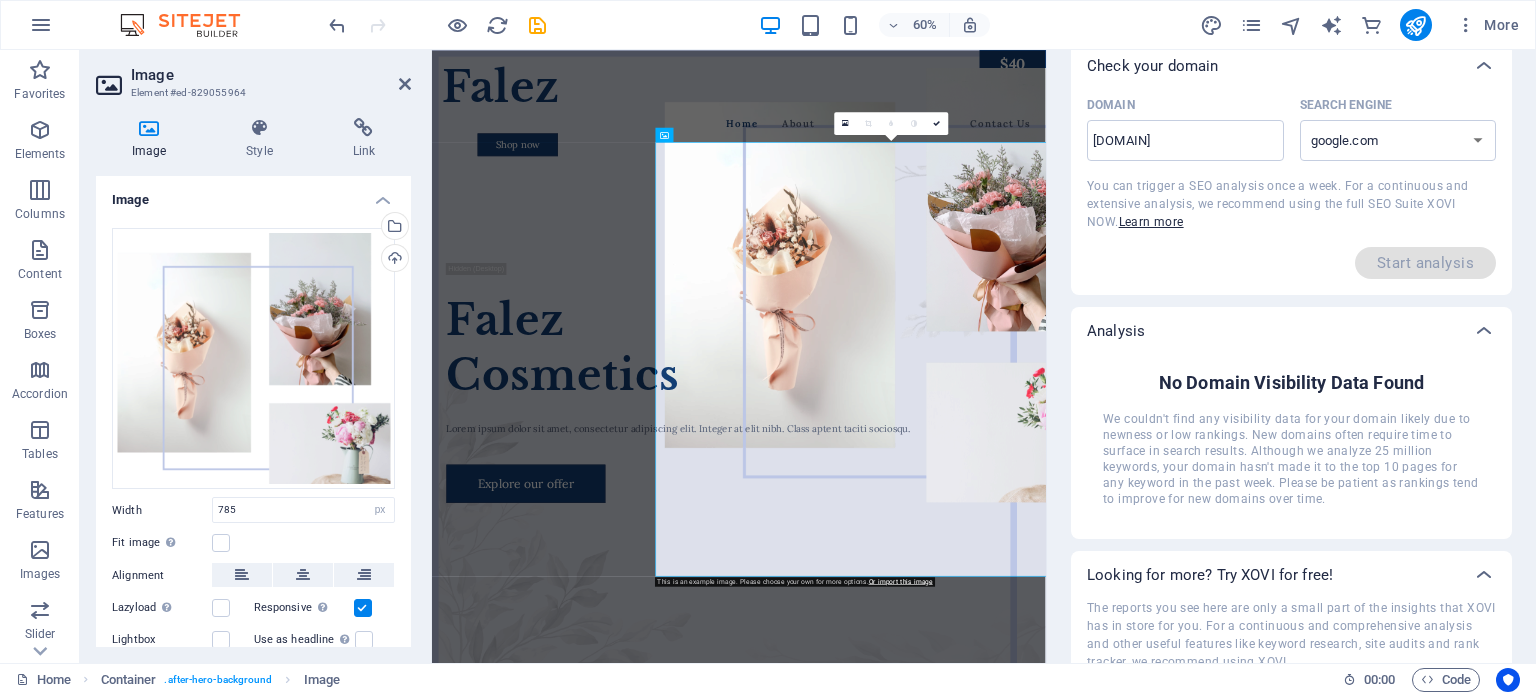 scroll, scrollTop: 0, scrollLeft: 0, axis: both 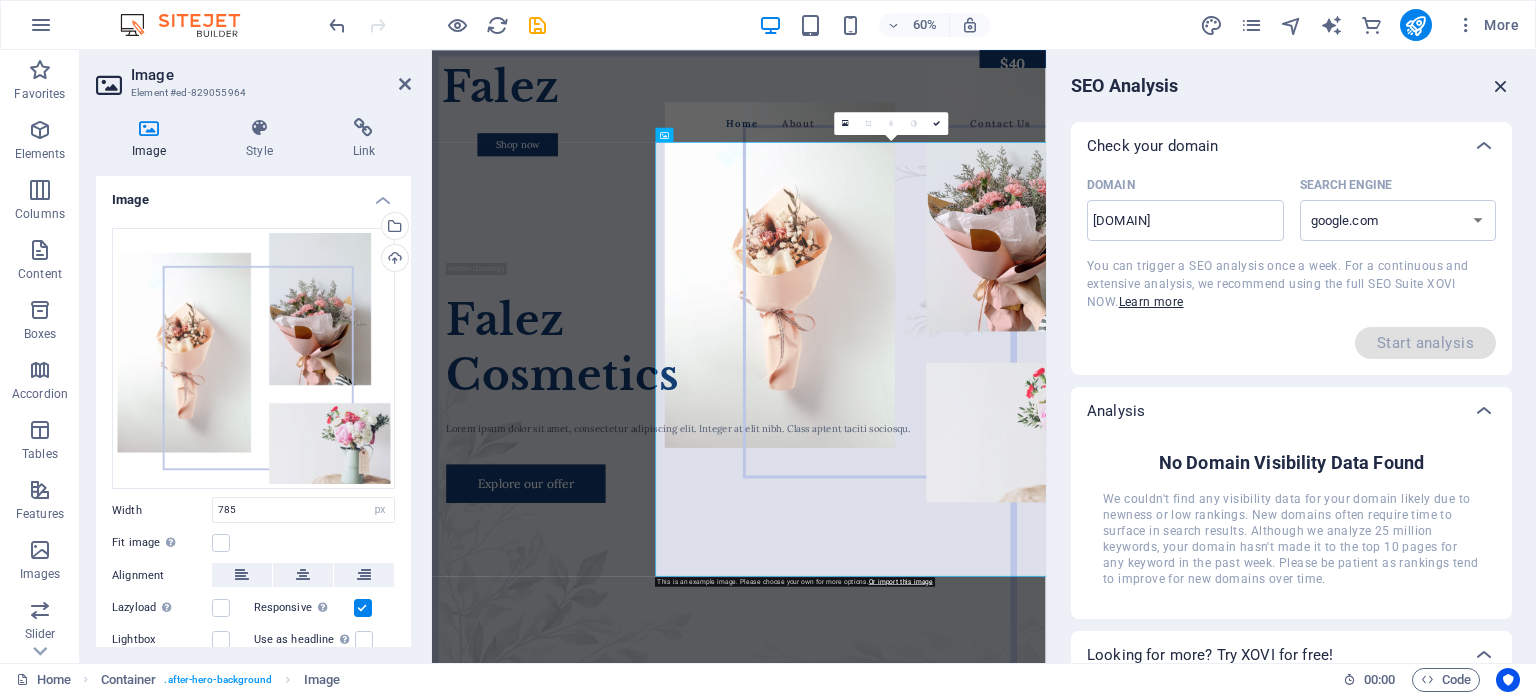 click at bounding box center (1501, 86) 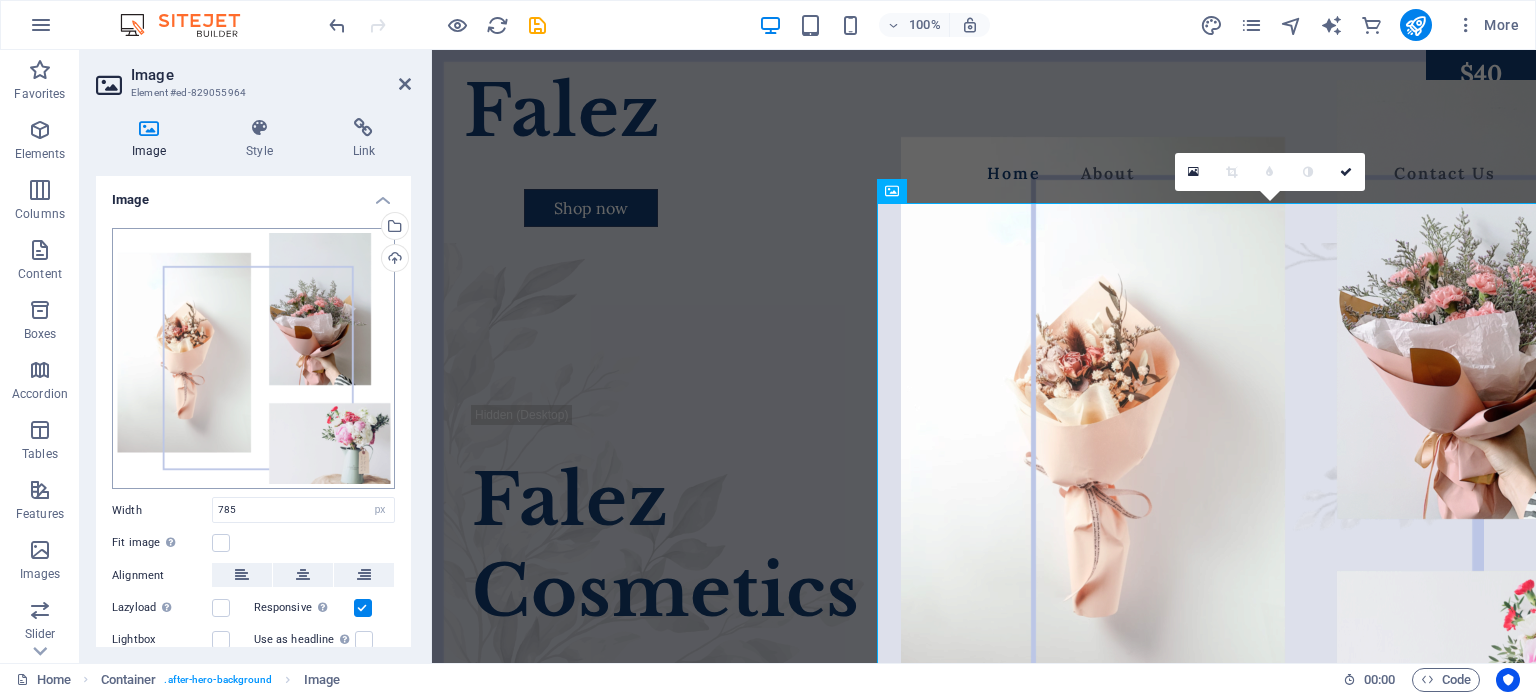 scroll, scrollTop: 96, scrollLeft: 0, axis: vertical 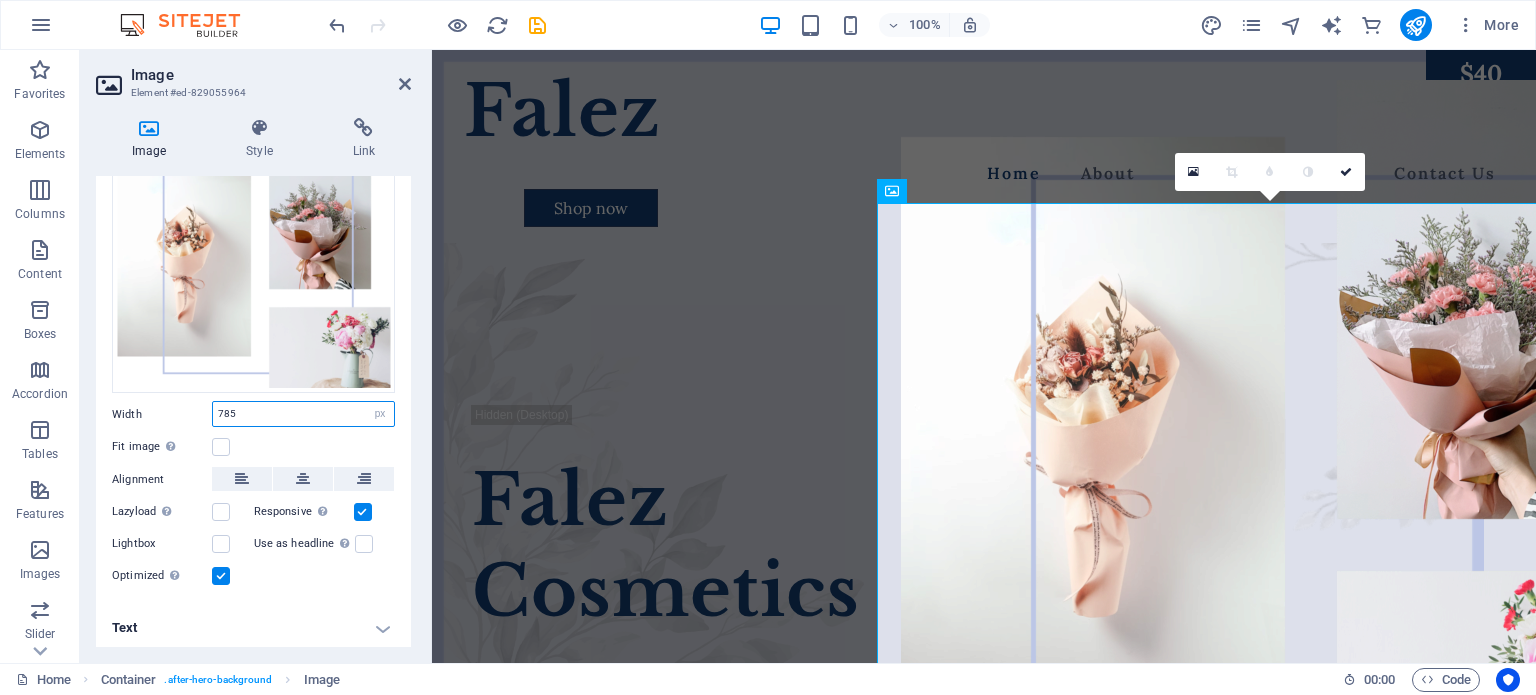 click on "785" at bounding box center [303, 414] 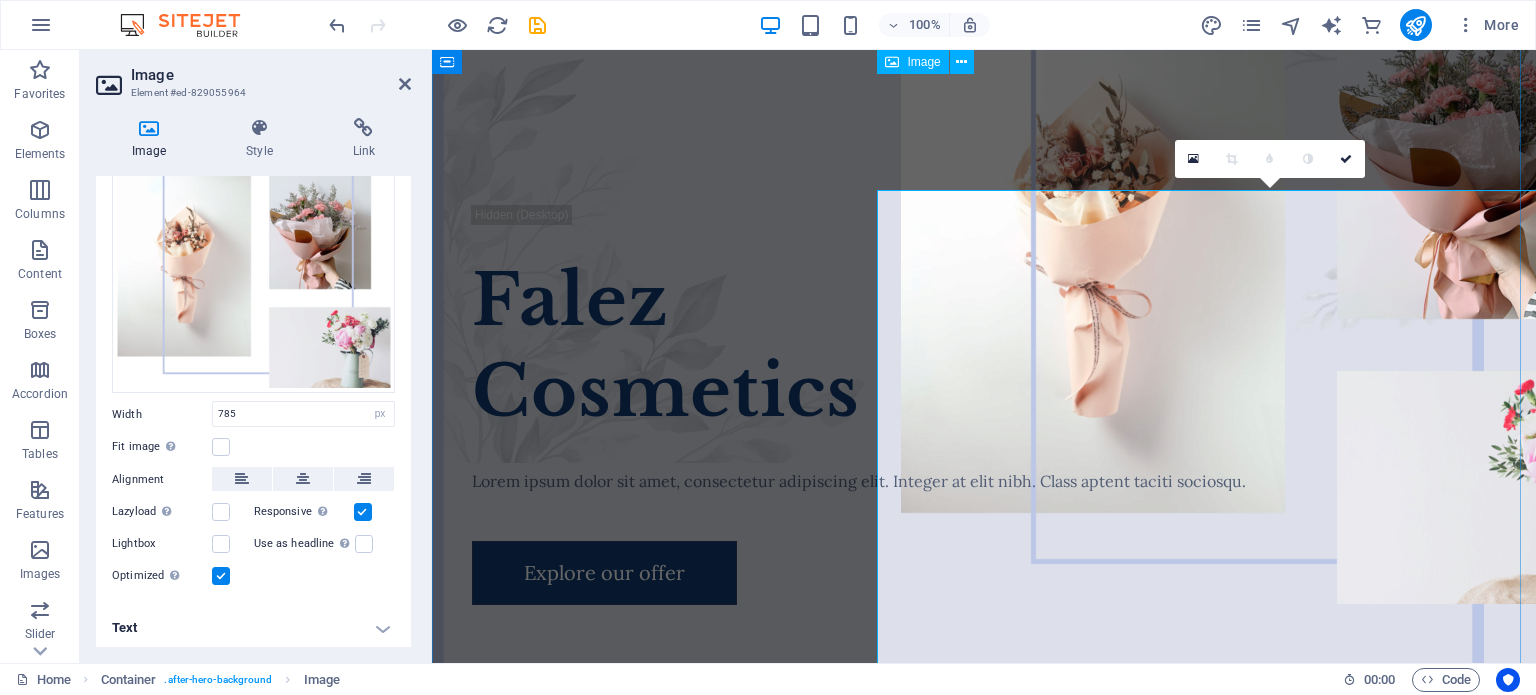 scroll, scrollTop: 0, scrollLeft: 0, axis: both 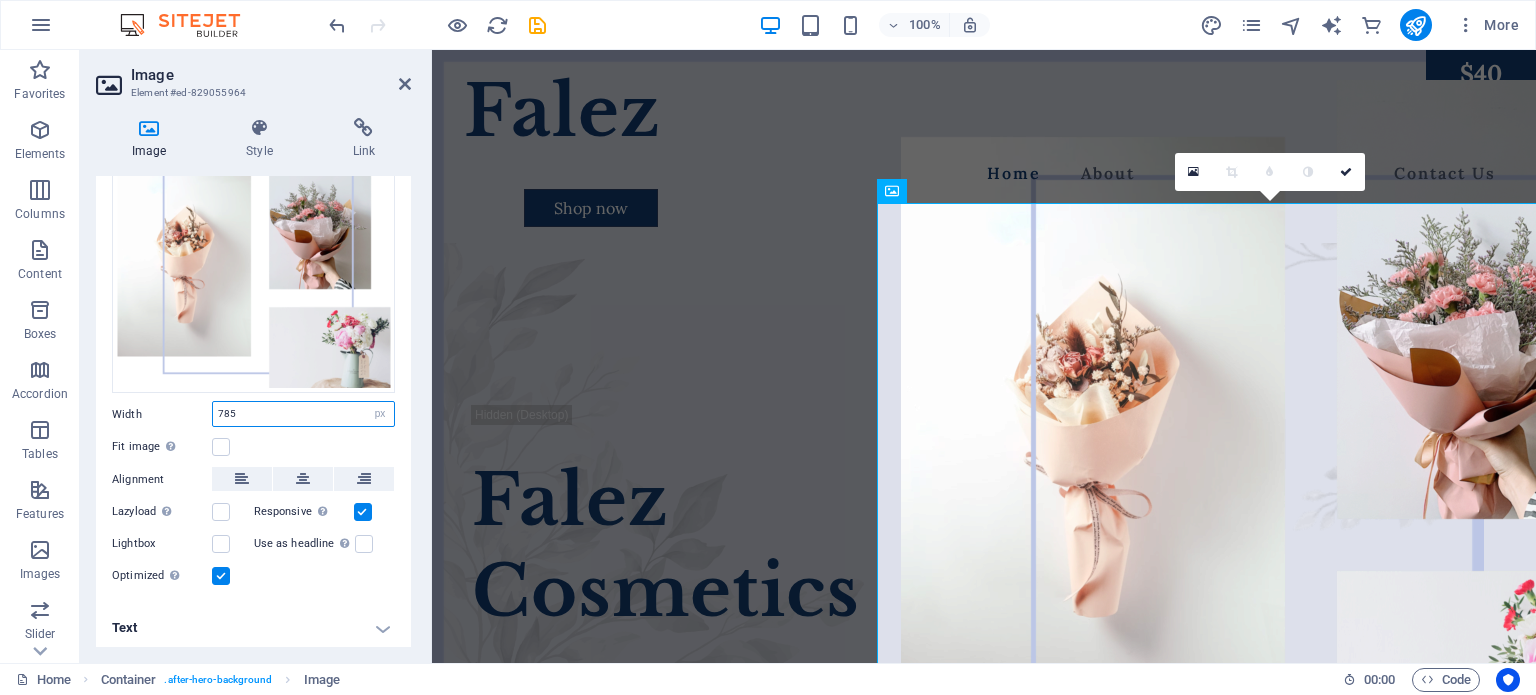 click on "785" at bounding box center [303, 414] 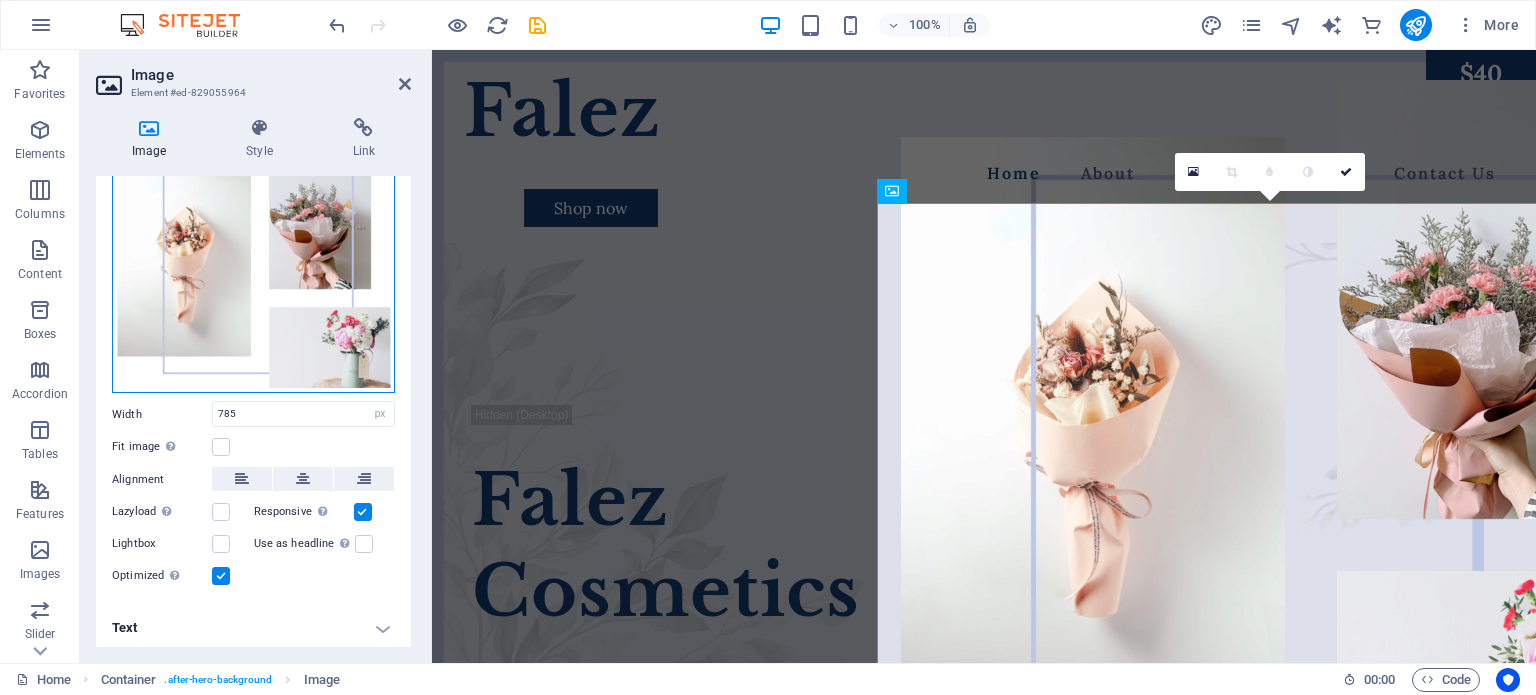 click on "Drag files here, click to choose files or select files from Files or our free stock photos & videos" at bounding box center (253, 263) 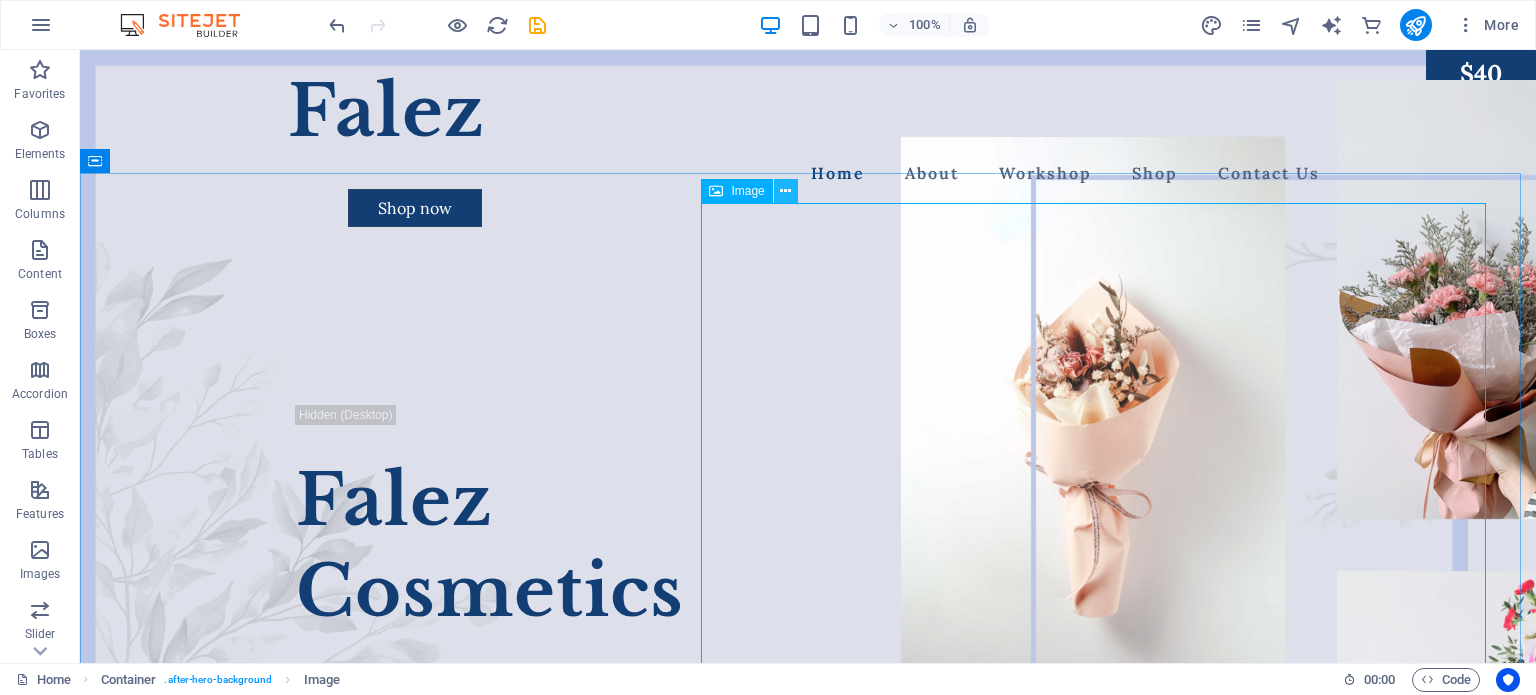 click at bounding box center (786, 191) 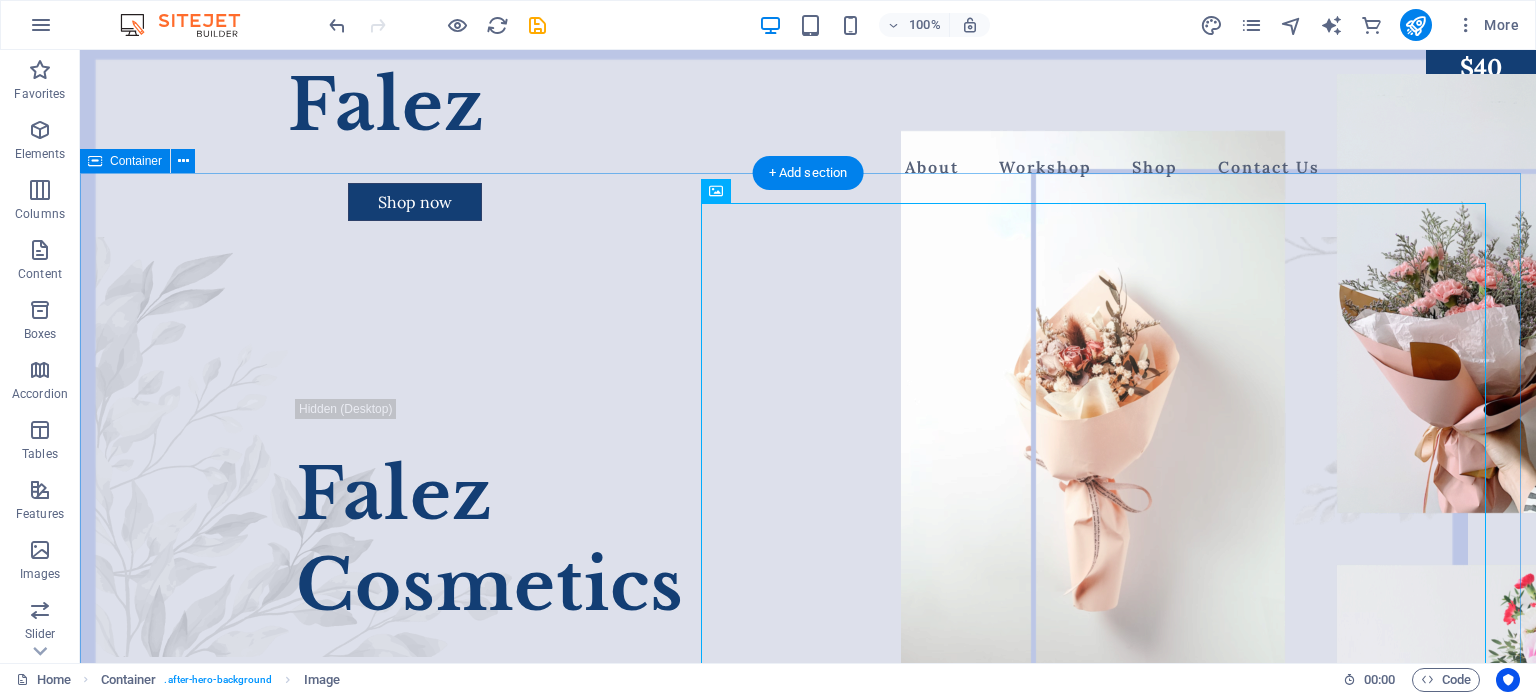 scroll, scrollTop: 0, scrollLeft: 0, axis: both 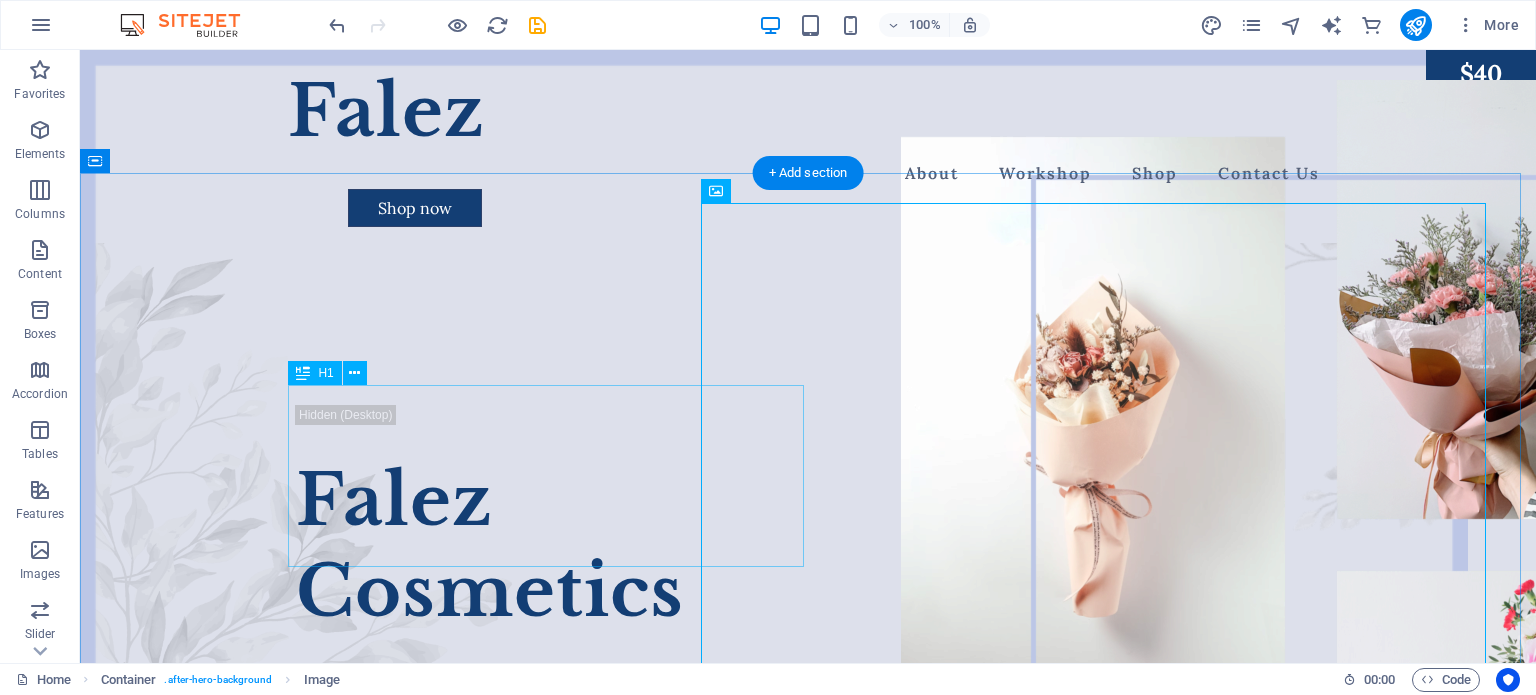 click on "Falez Cosmetics" at bounding box center [808, 546] 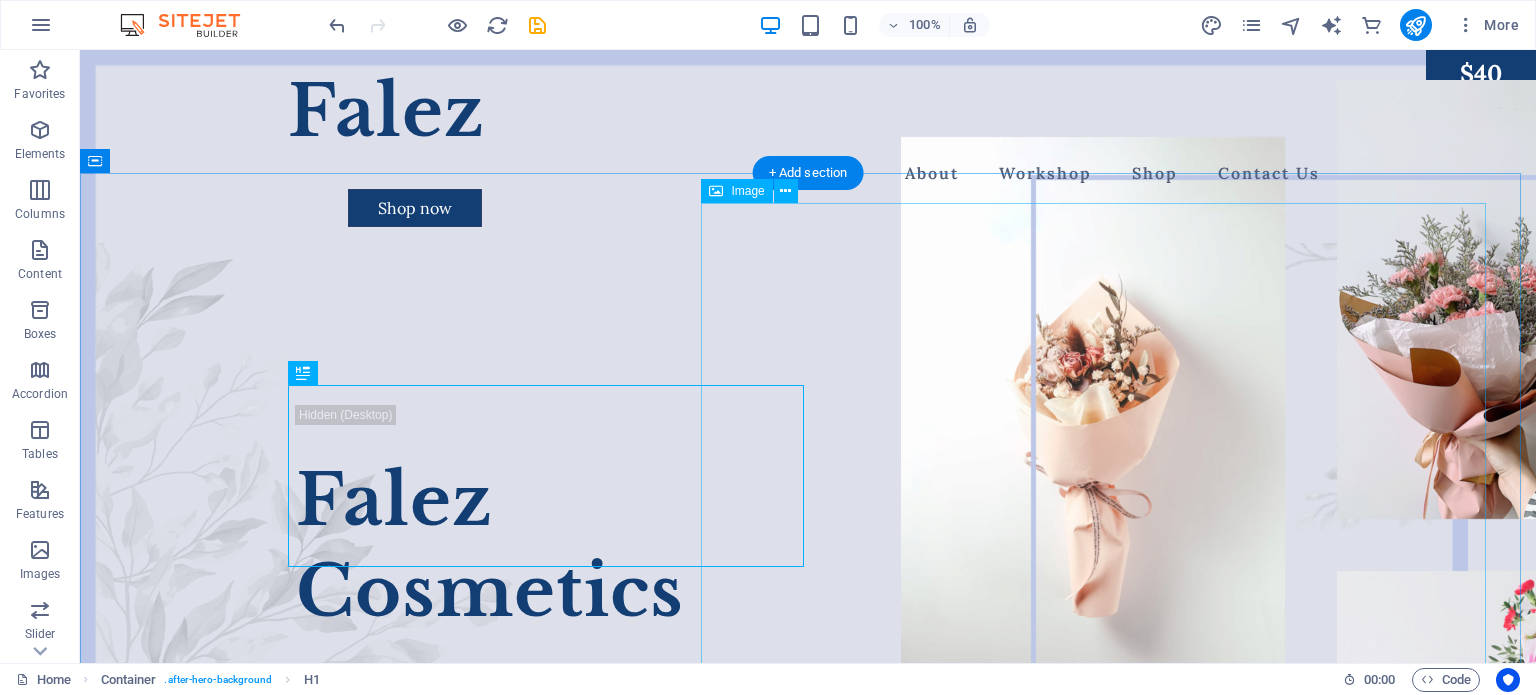 click at bounding box center [1293, 442] 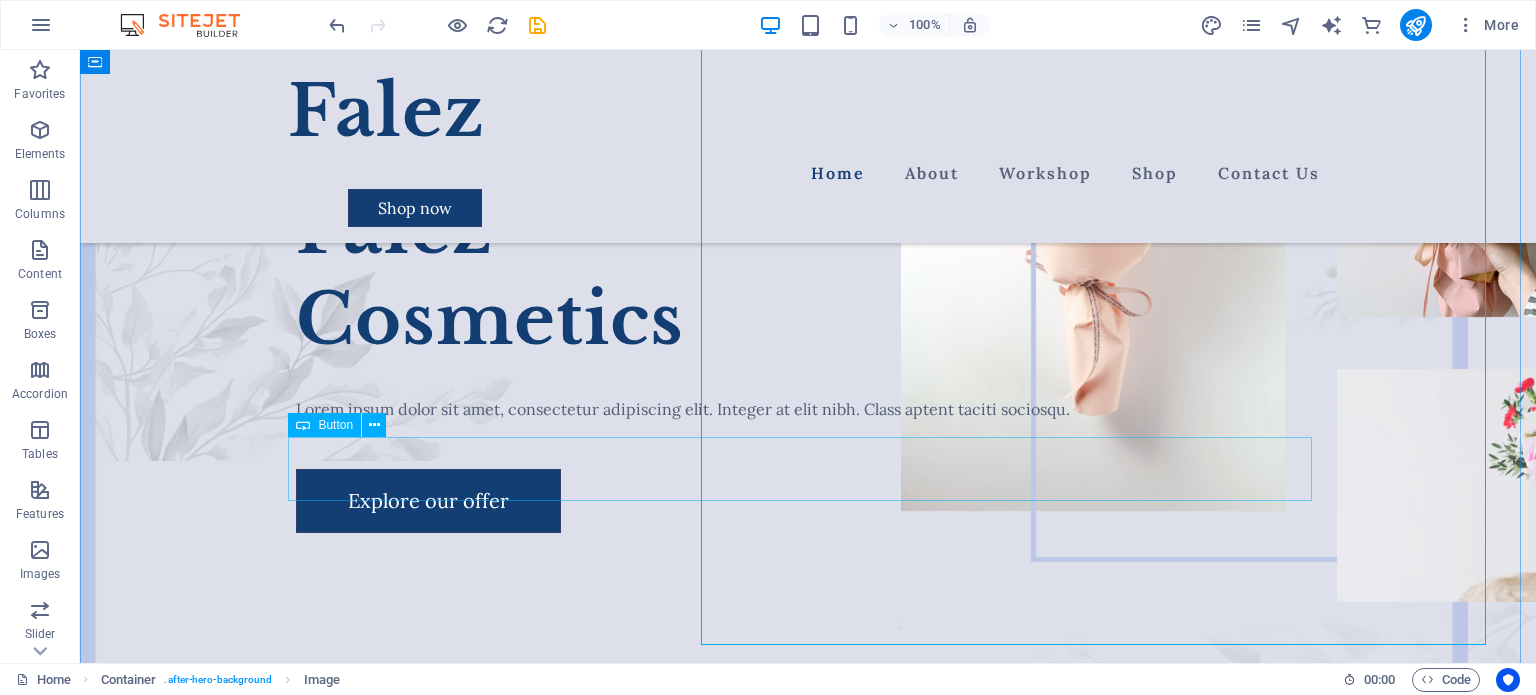 scroll, scrollTop: 200, scrollLeft: 0, axis: vertical 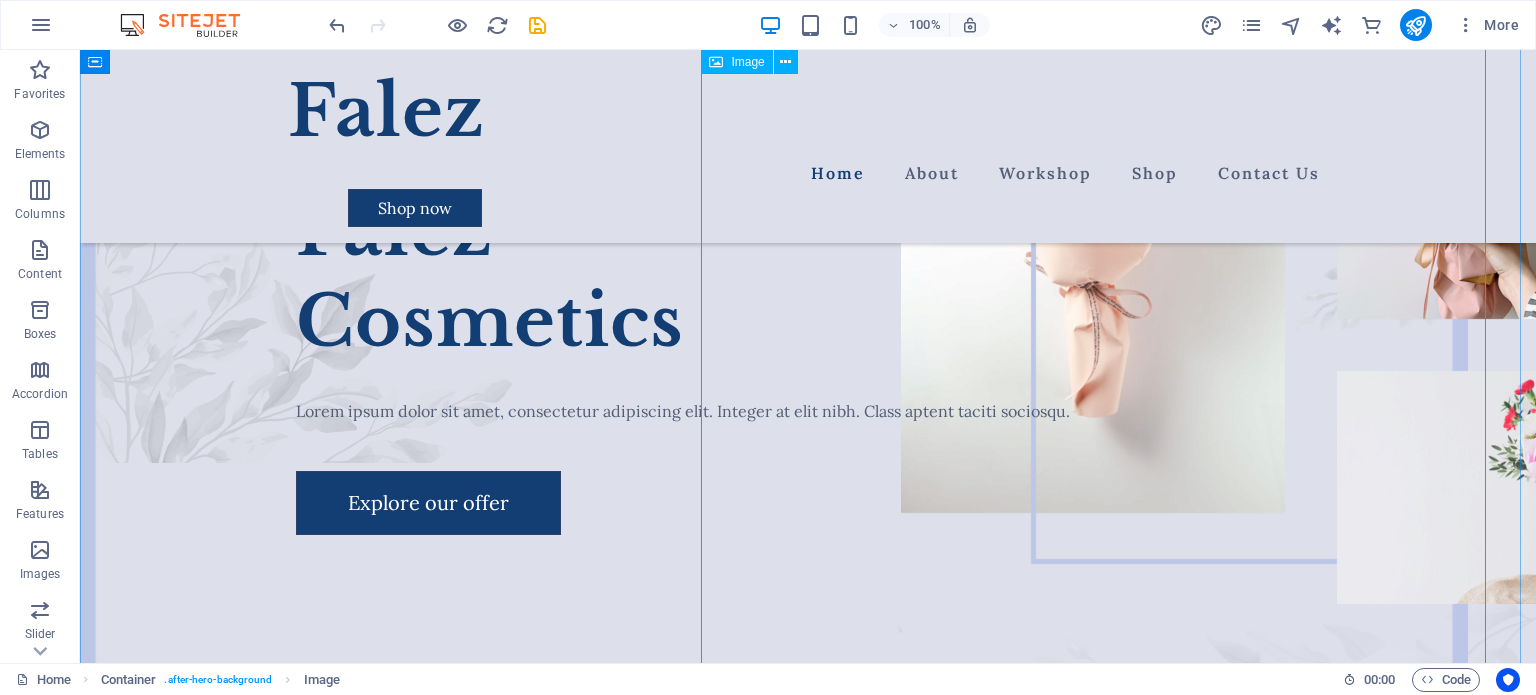 click at bounding box center (1293, 242) 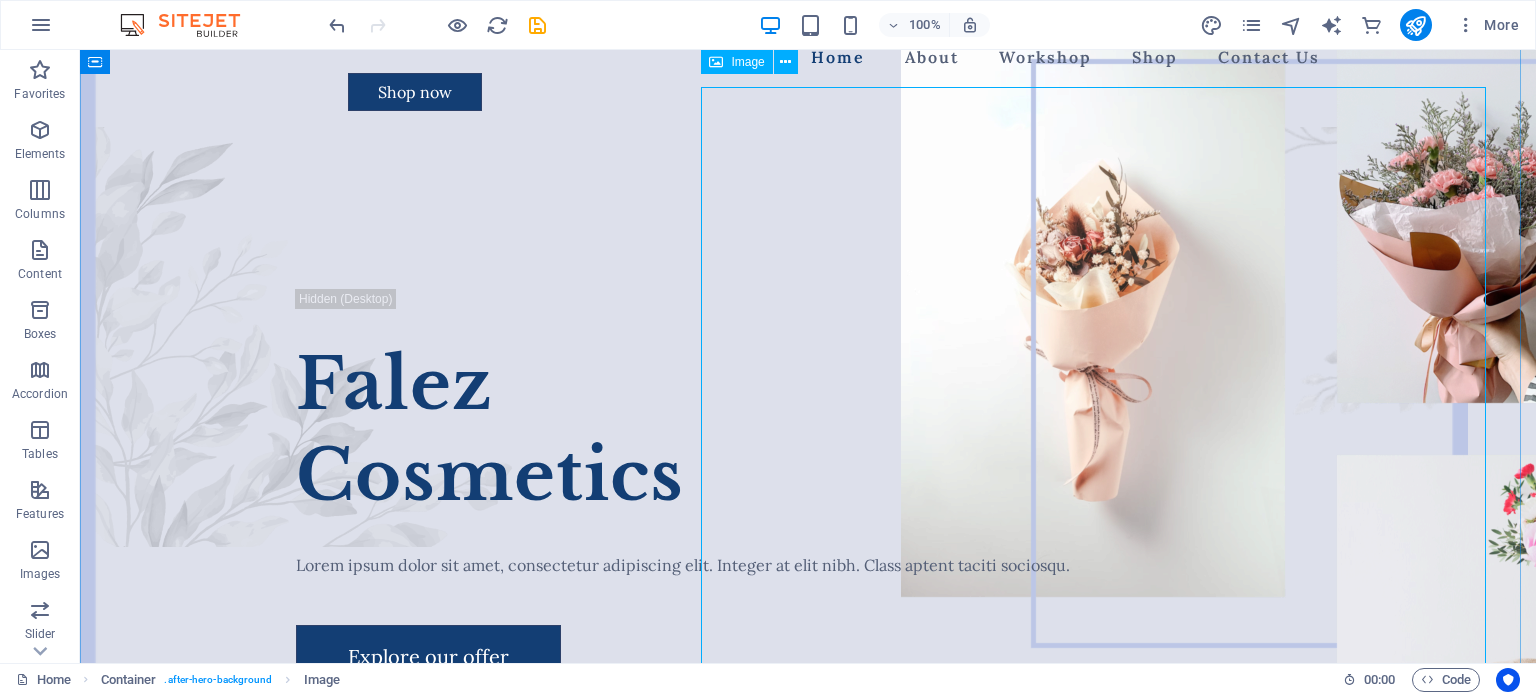 scroll, scrollTop: 0, scrollLeft: 0, axis: both 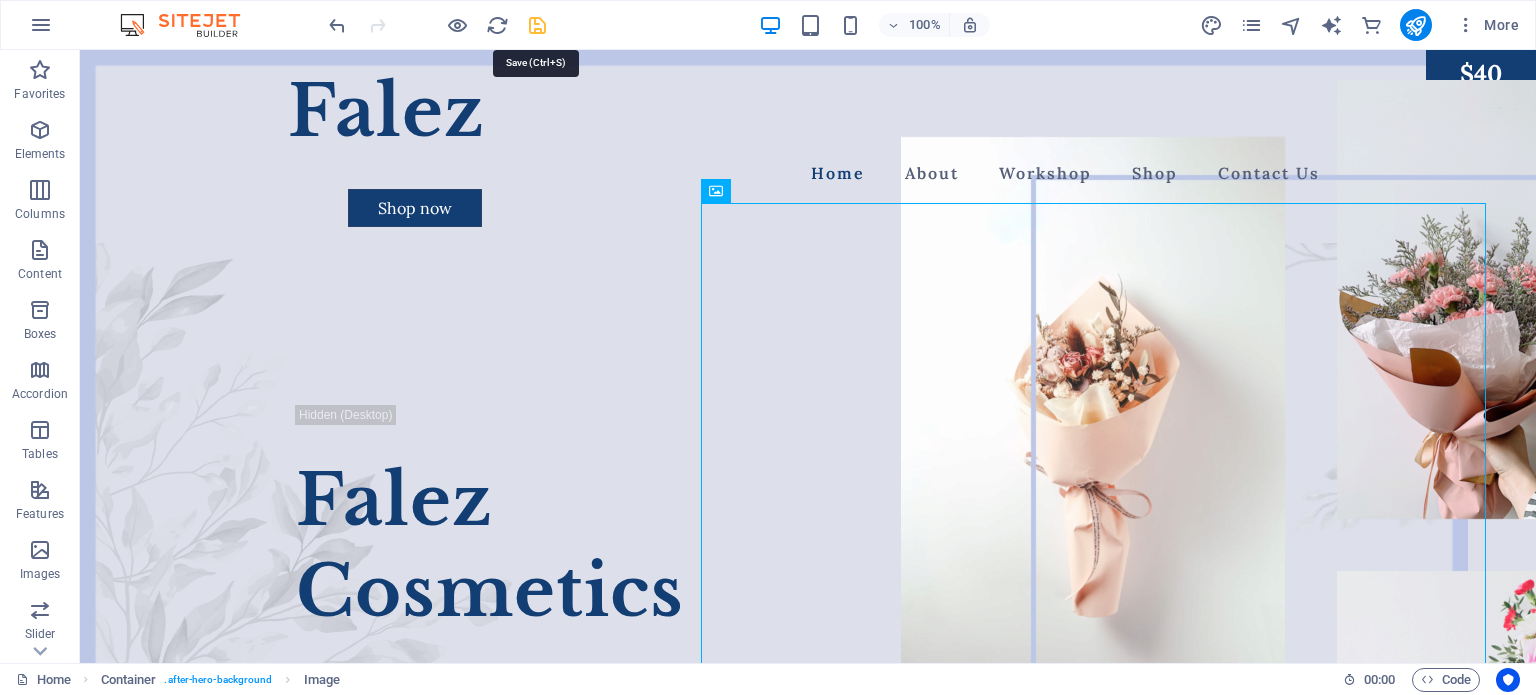 click at bounding box center (537, 25) 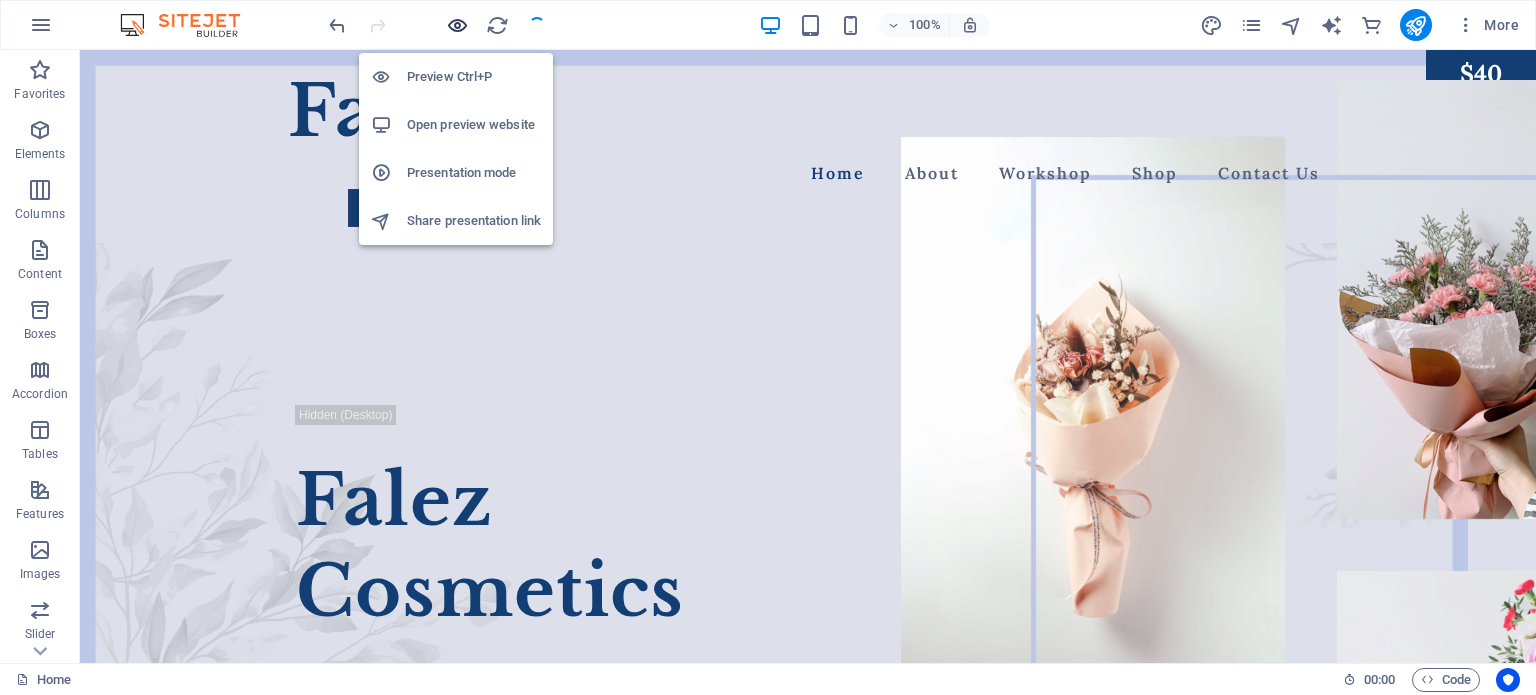 click at bounding box center (457, 25) 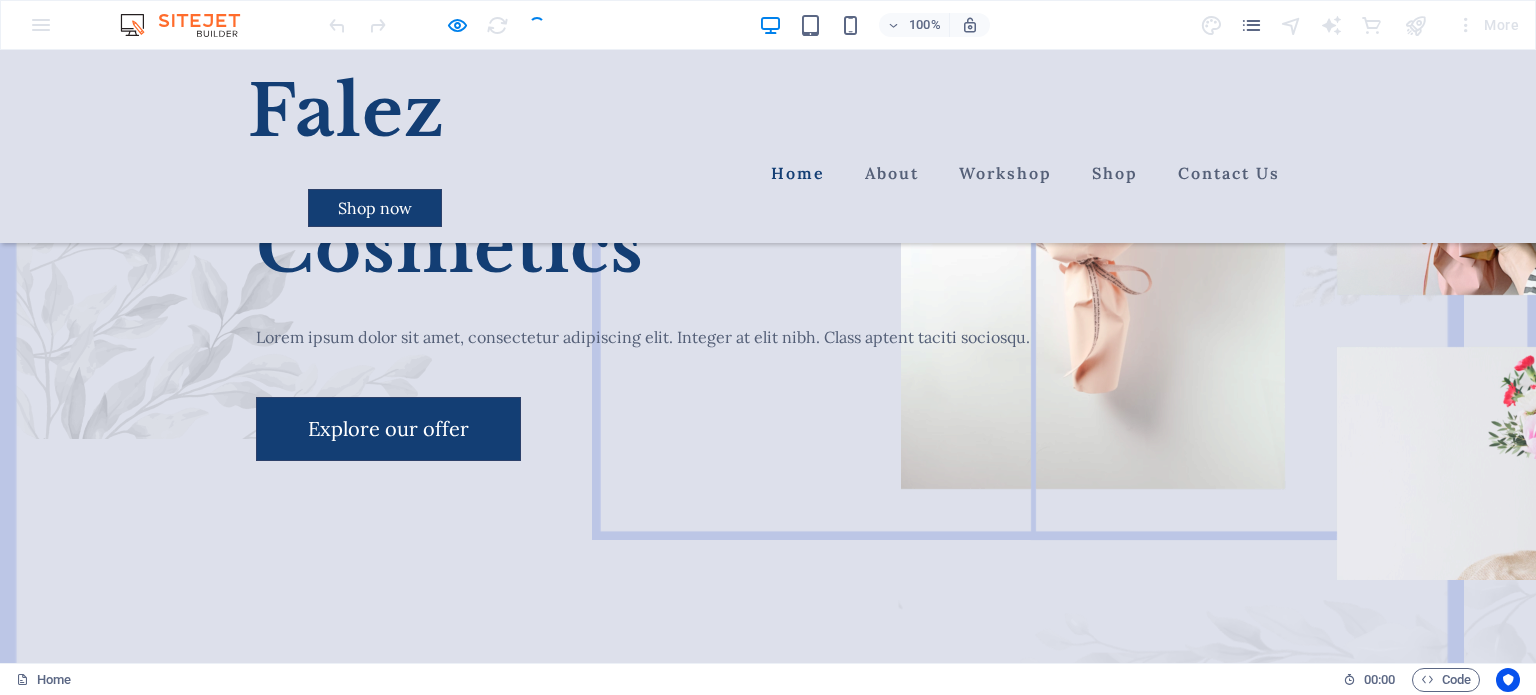 scroll, scrollTop: 200, scrollLeft: 0, axis: vertical 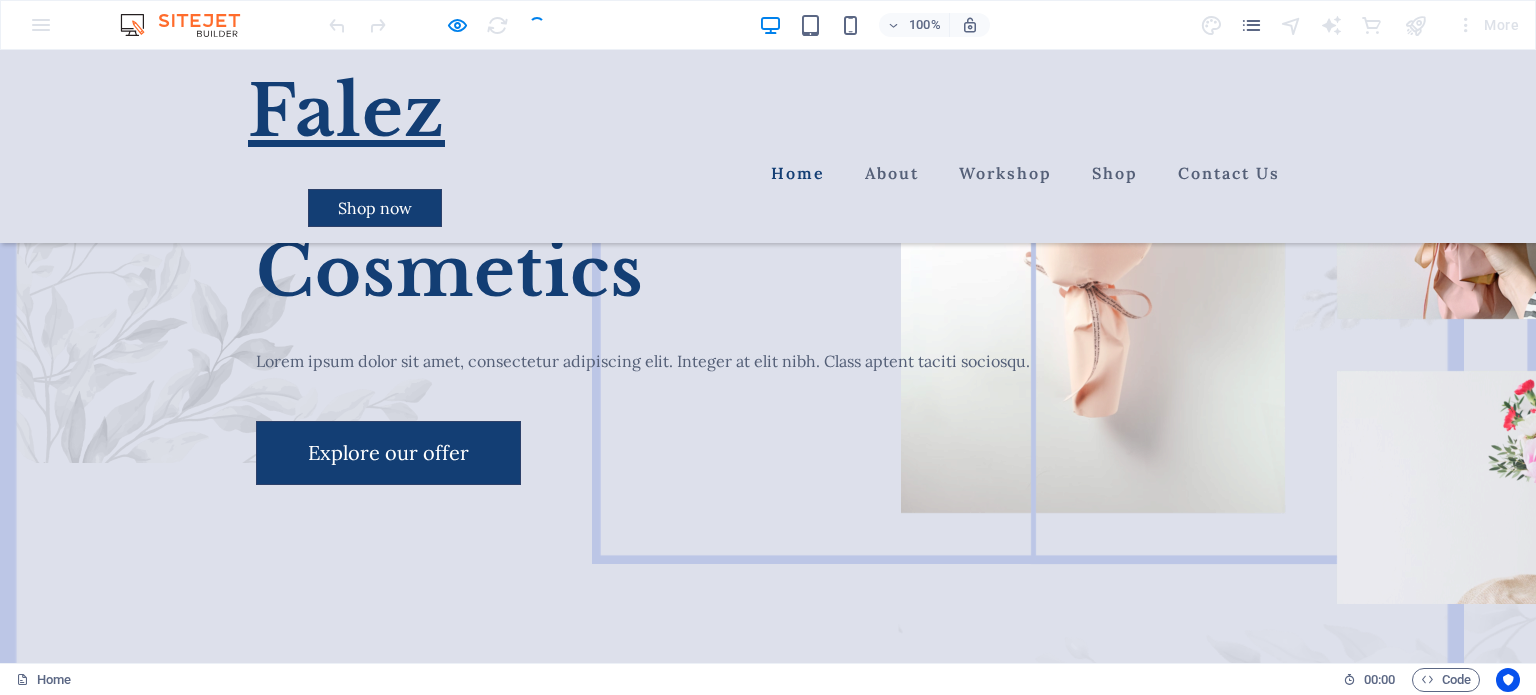 click on "Falez" at bounding box center (768, 111) 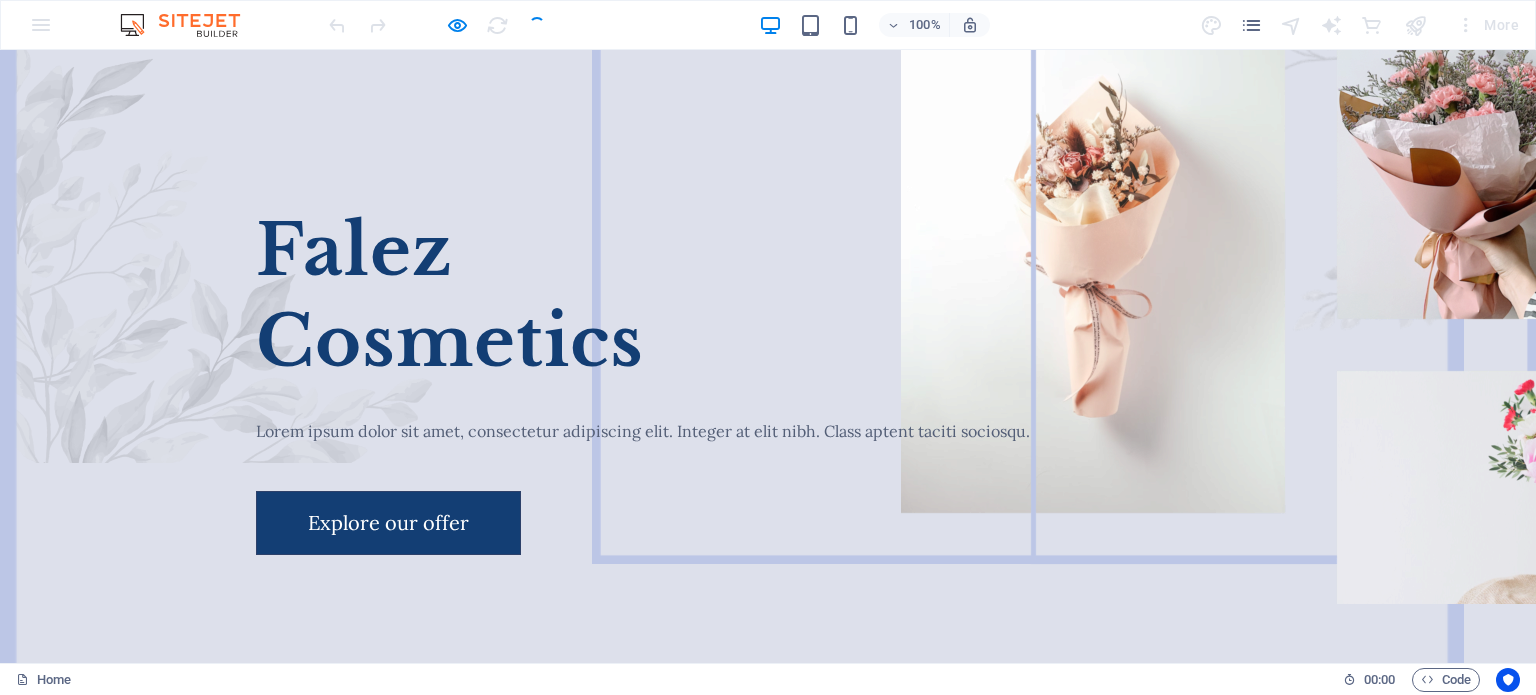 scroll, scrollTop: 0, scrollLeft: 0, axis: both 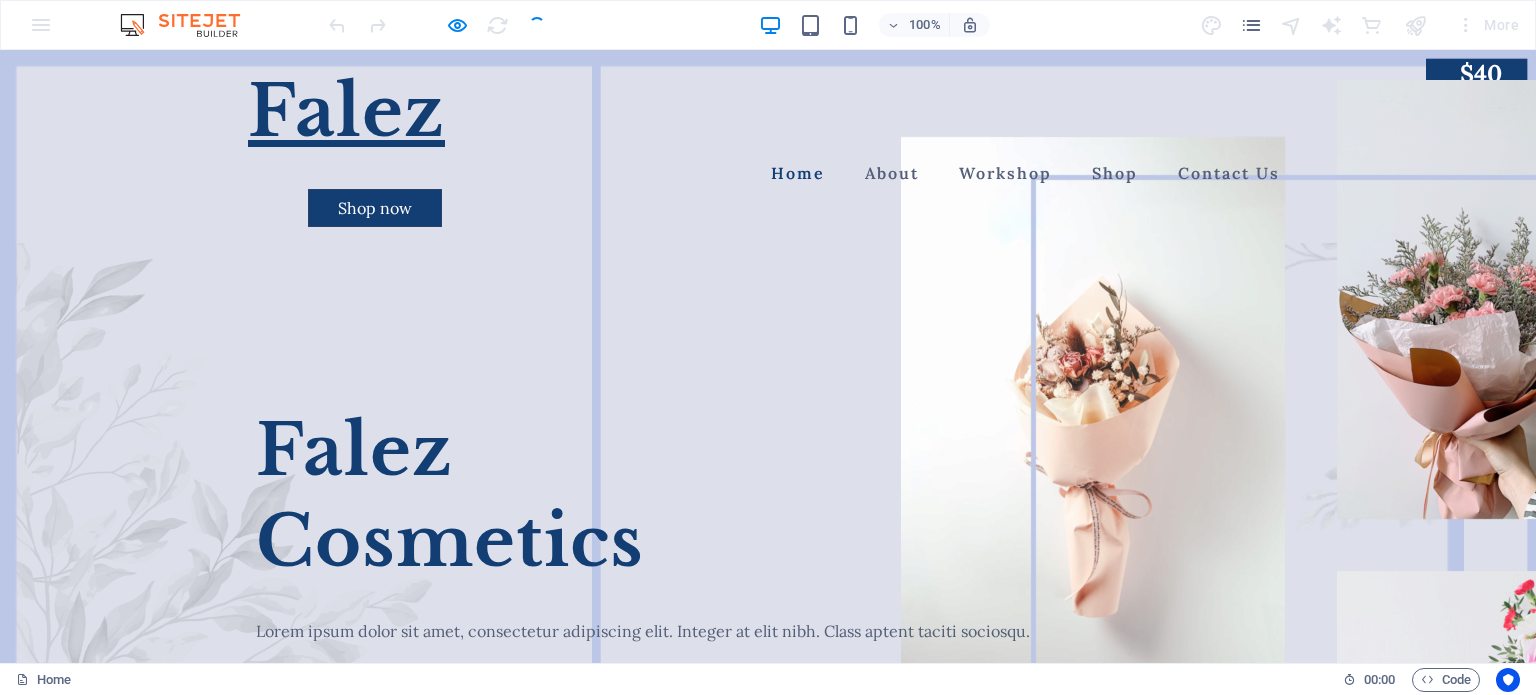 click on "Falez" at bounding box center (768, 111) 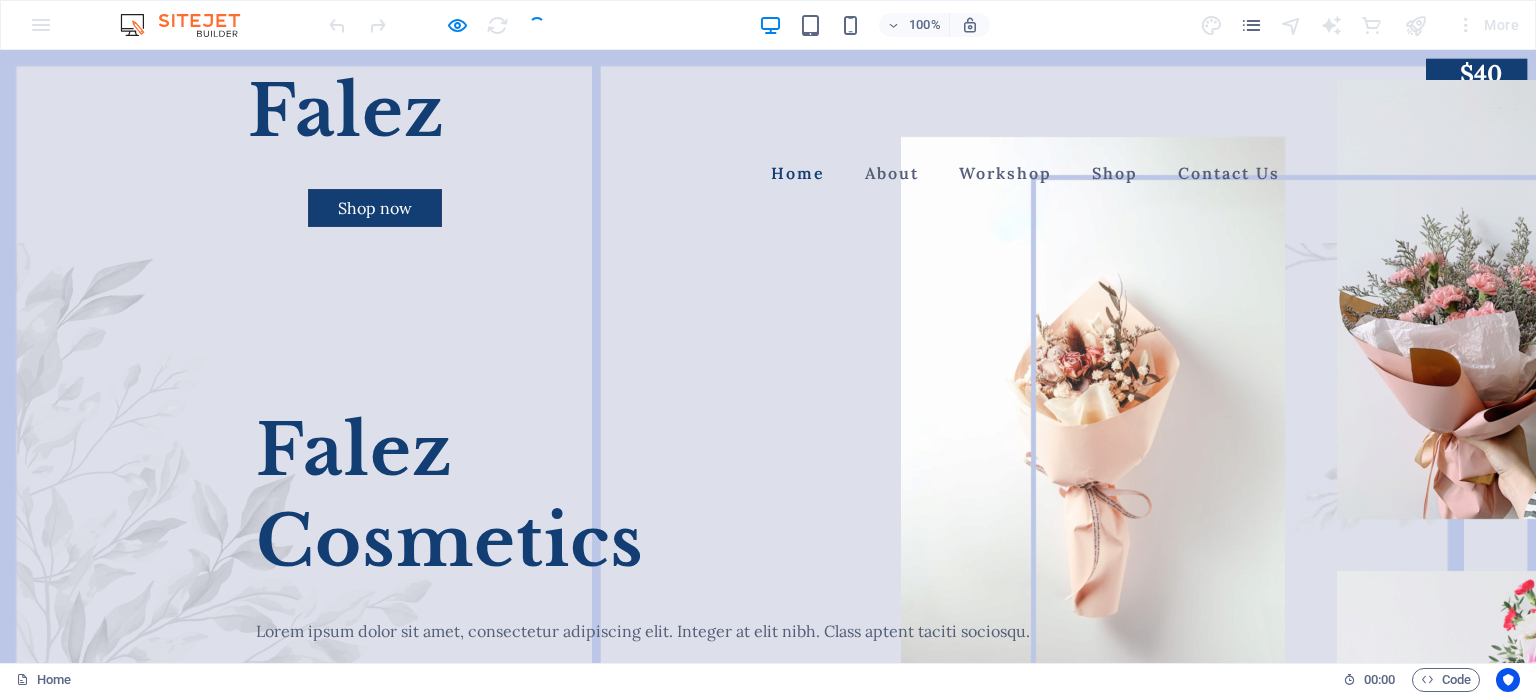 drag, startPoint x: 462, startPoint y: 23, endPoint x: 44, endPoint y: 1, distance: 418.57855 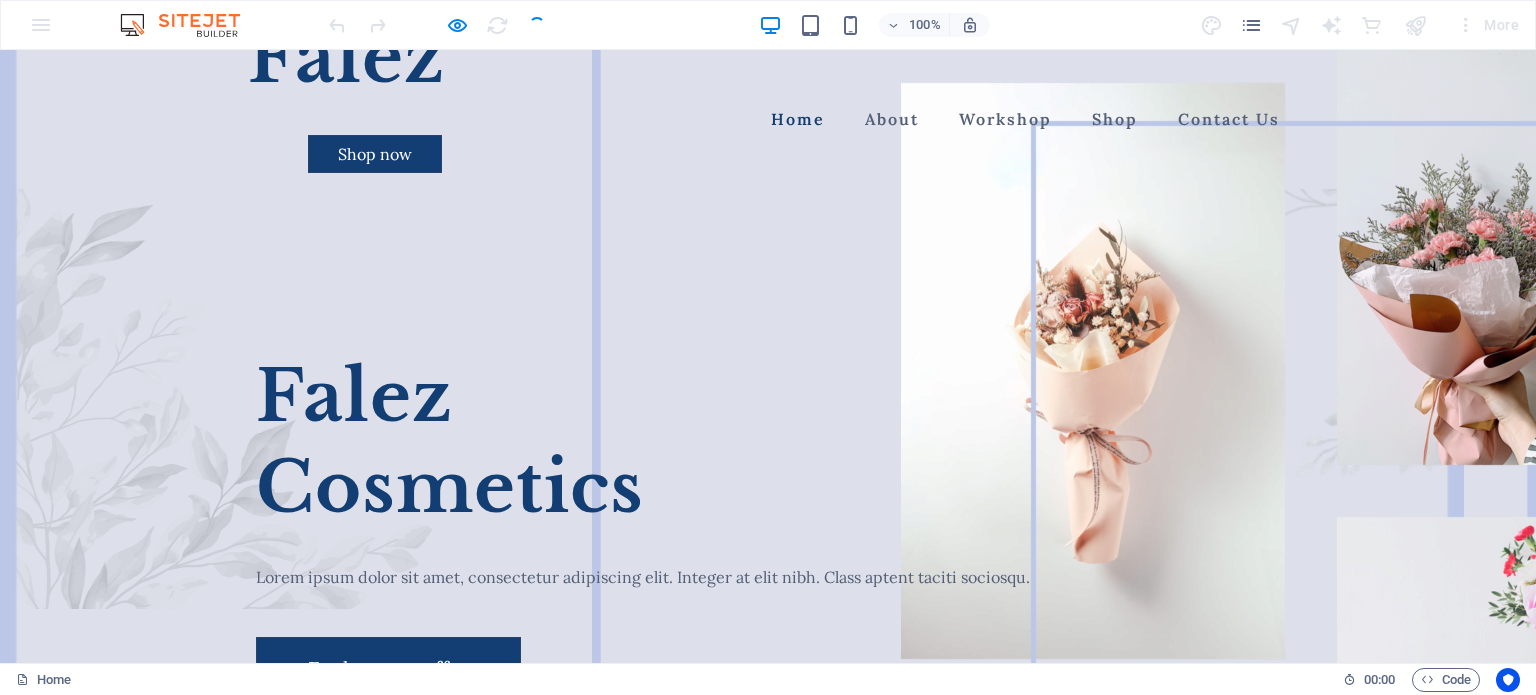 scroll, scrollTop: 0, scrollLeft: 0, axis: both 